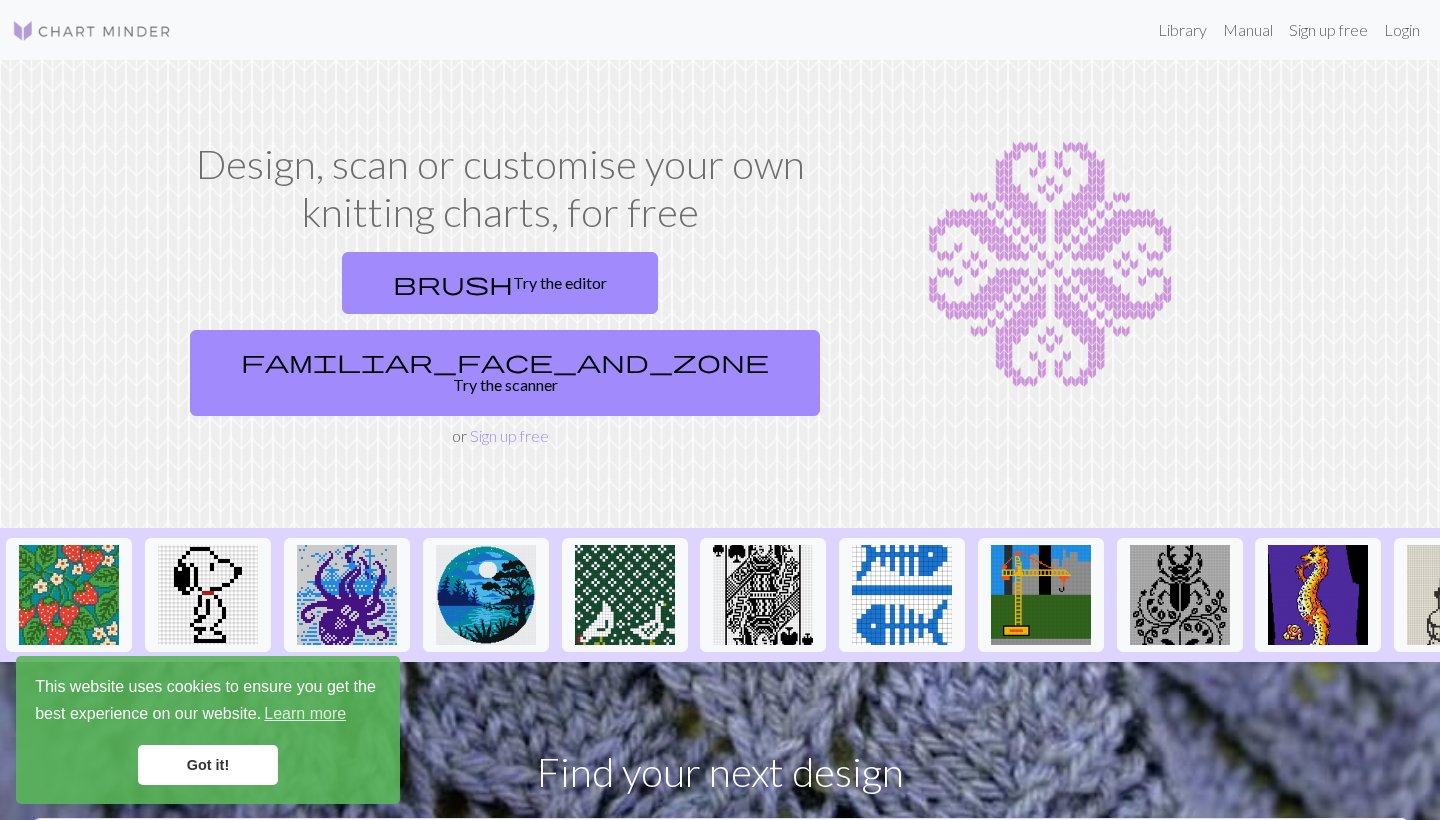 scroll, scrollTop: 0, scrollLeft: 0, axis: both 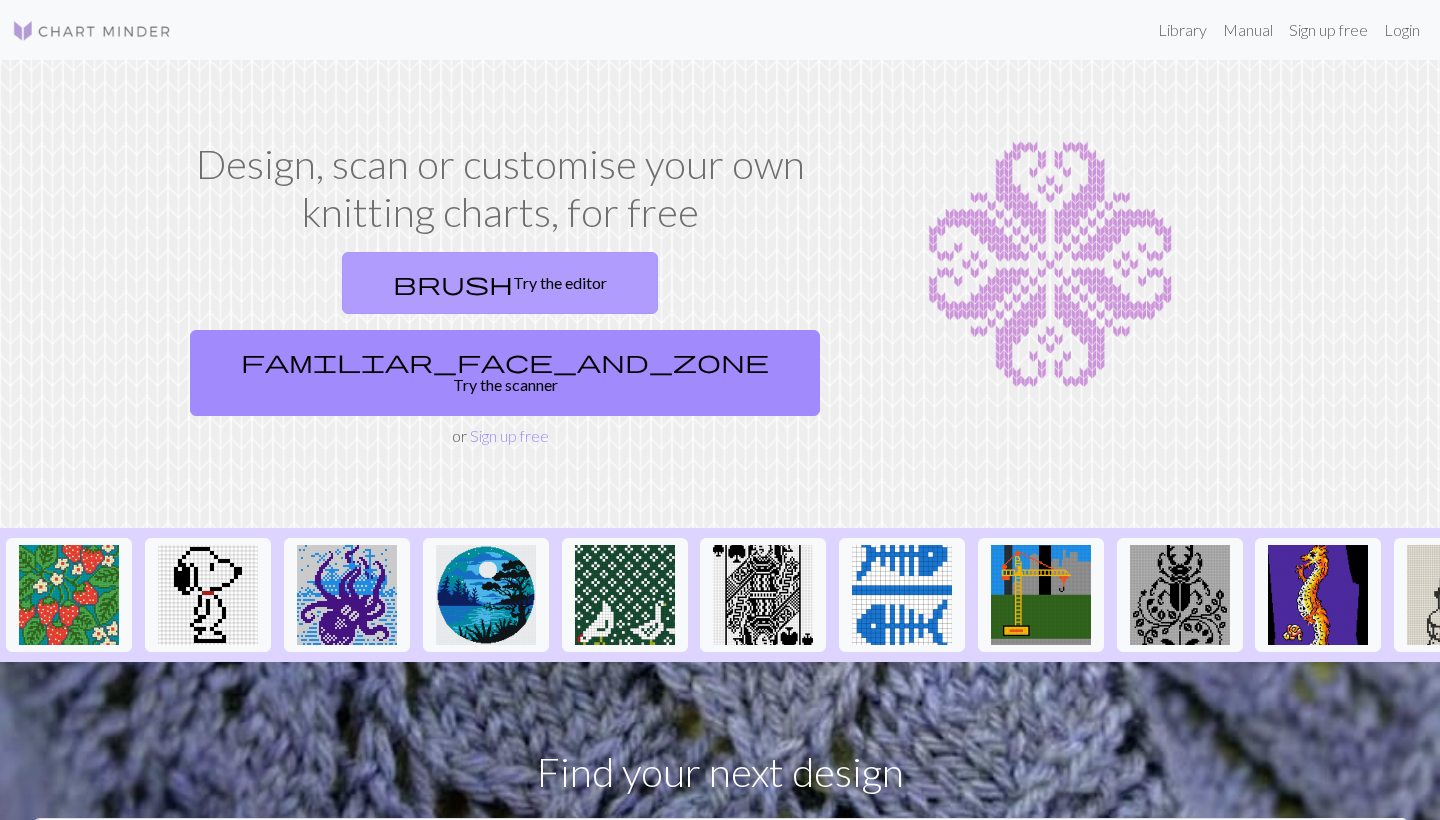 click on "brush  Try the editor" at bounding box center [500, 283] 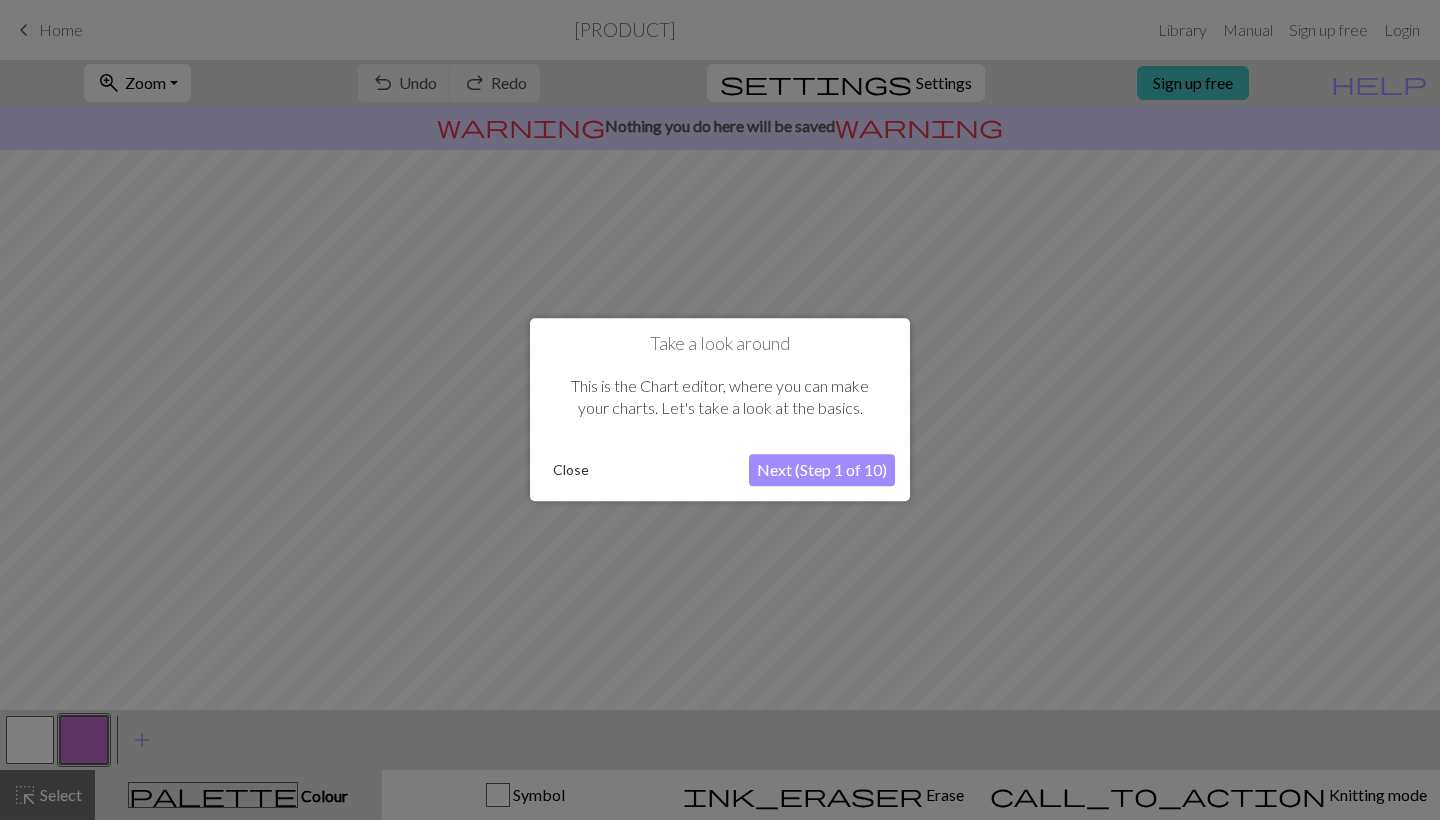 click on "Next (Step 1 of 10)" at bounding box center [822, 471] 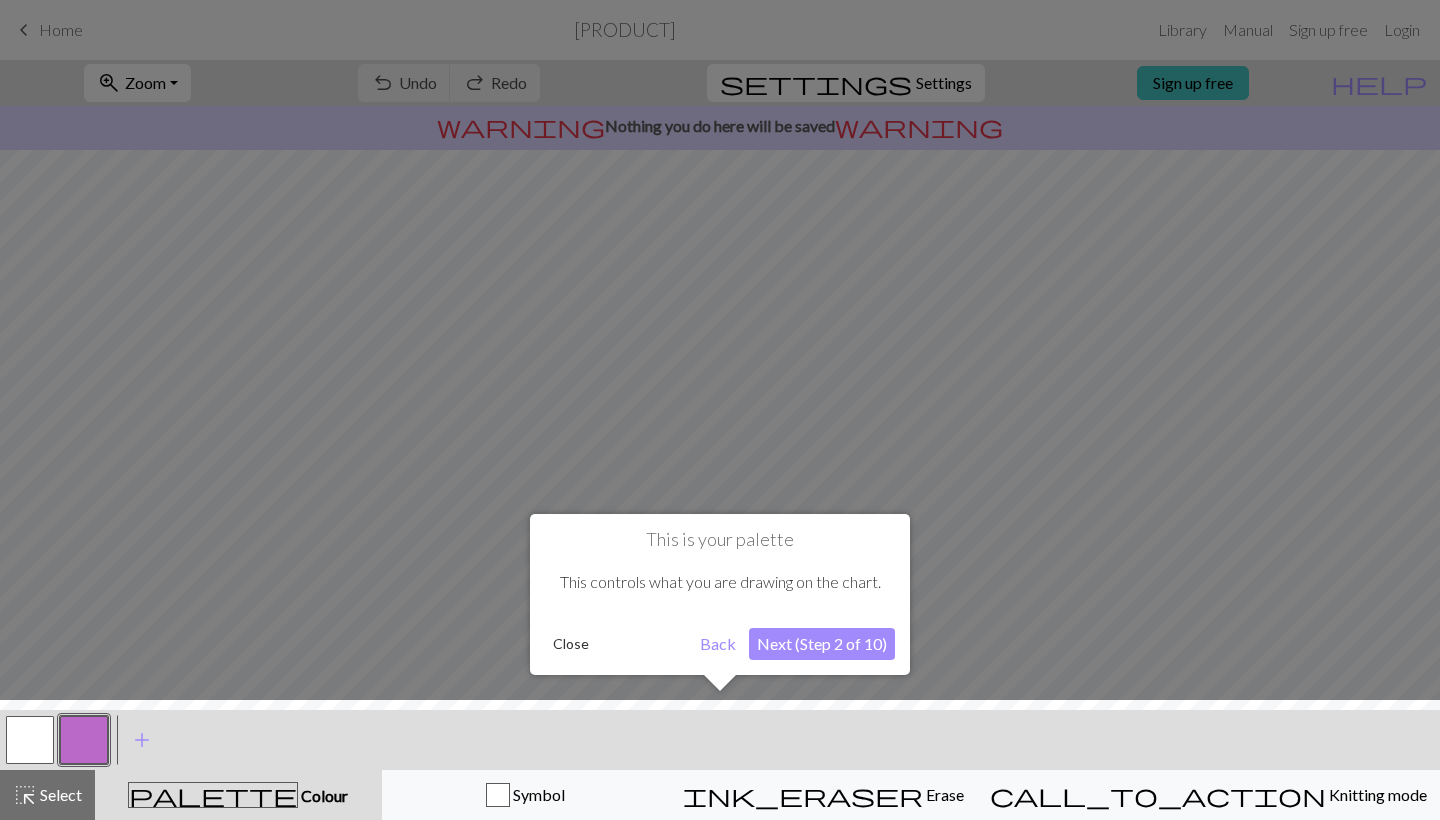 click on "Next (Step 2 of 10)" at bounding box center [822, 644] 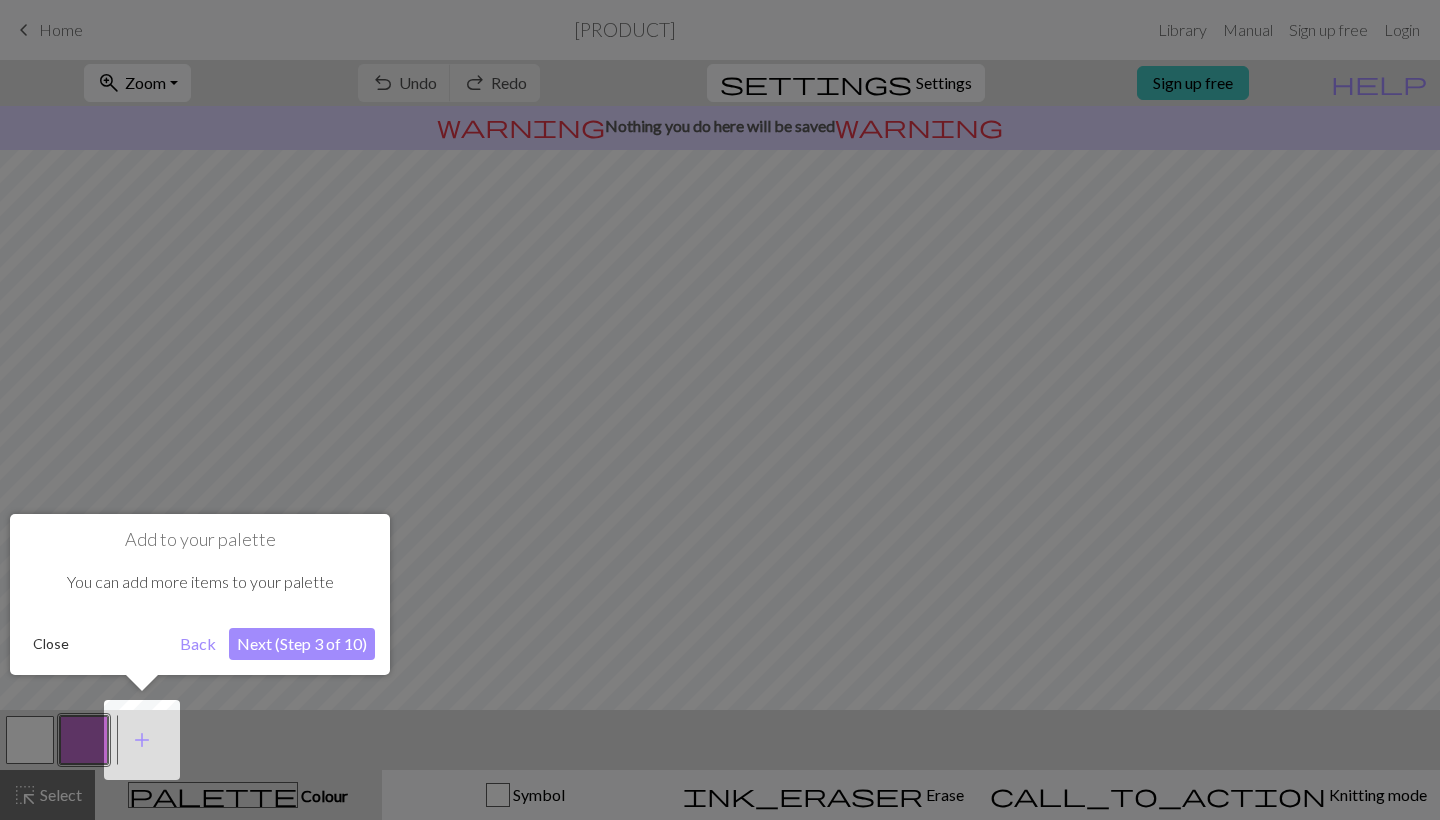 click on "Next (Step 3 of 10)" at bounding box center [302, 644] 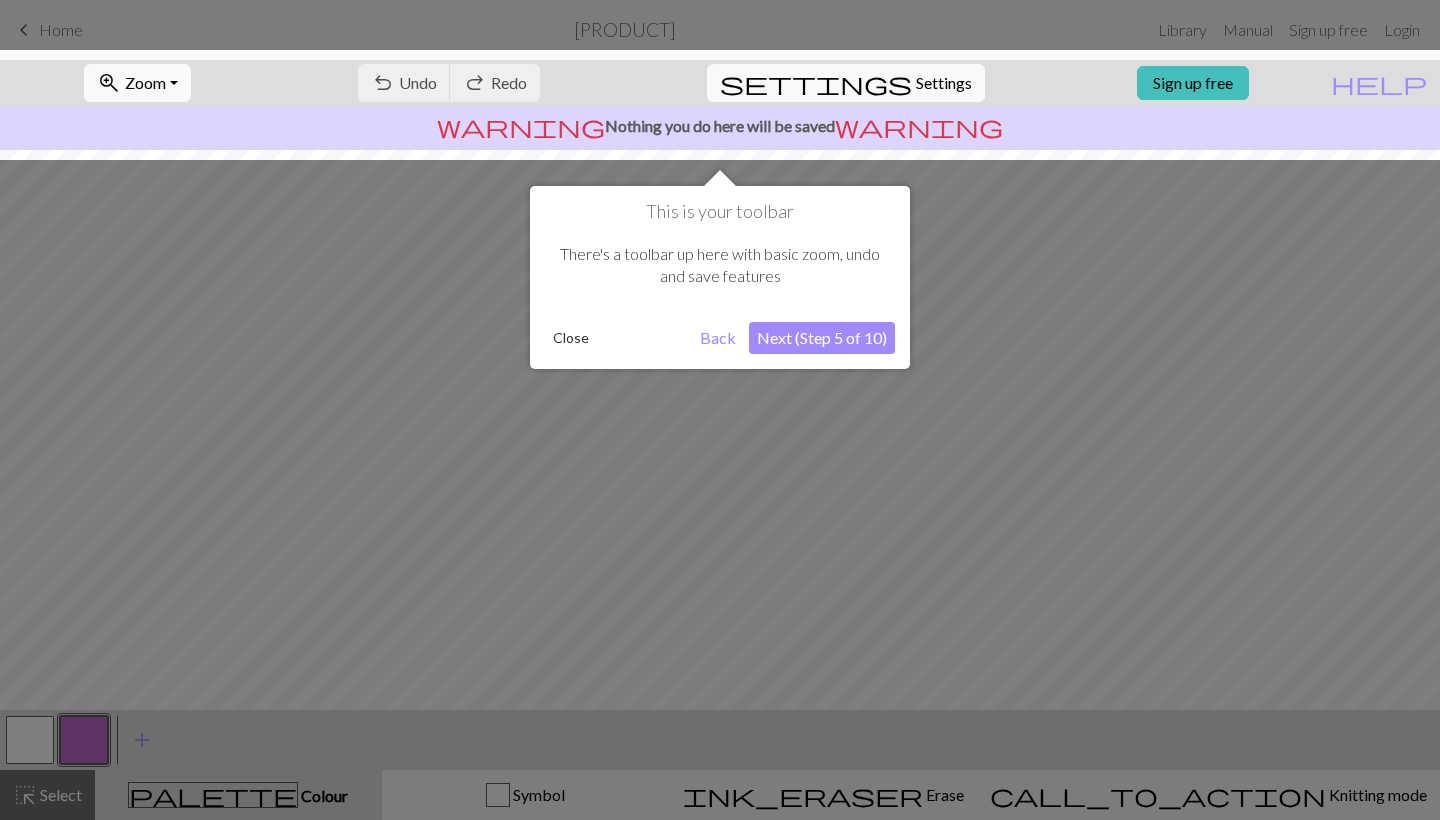 click on "Next (Step 5 of 10)" at bounding box center [822, 338] 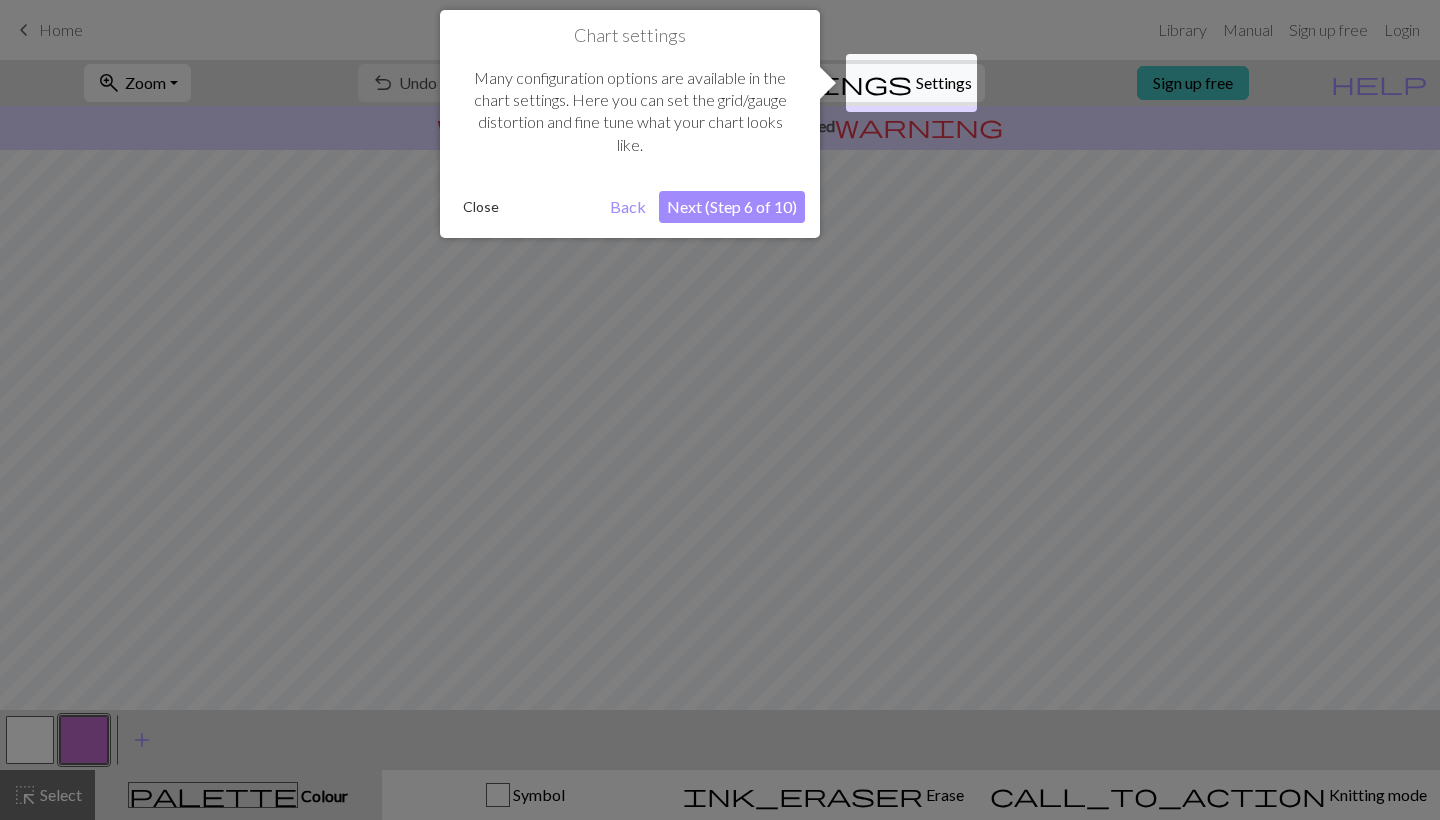 click on "Next (Step 6 of 10)" at bounding box center [732, 207] 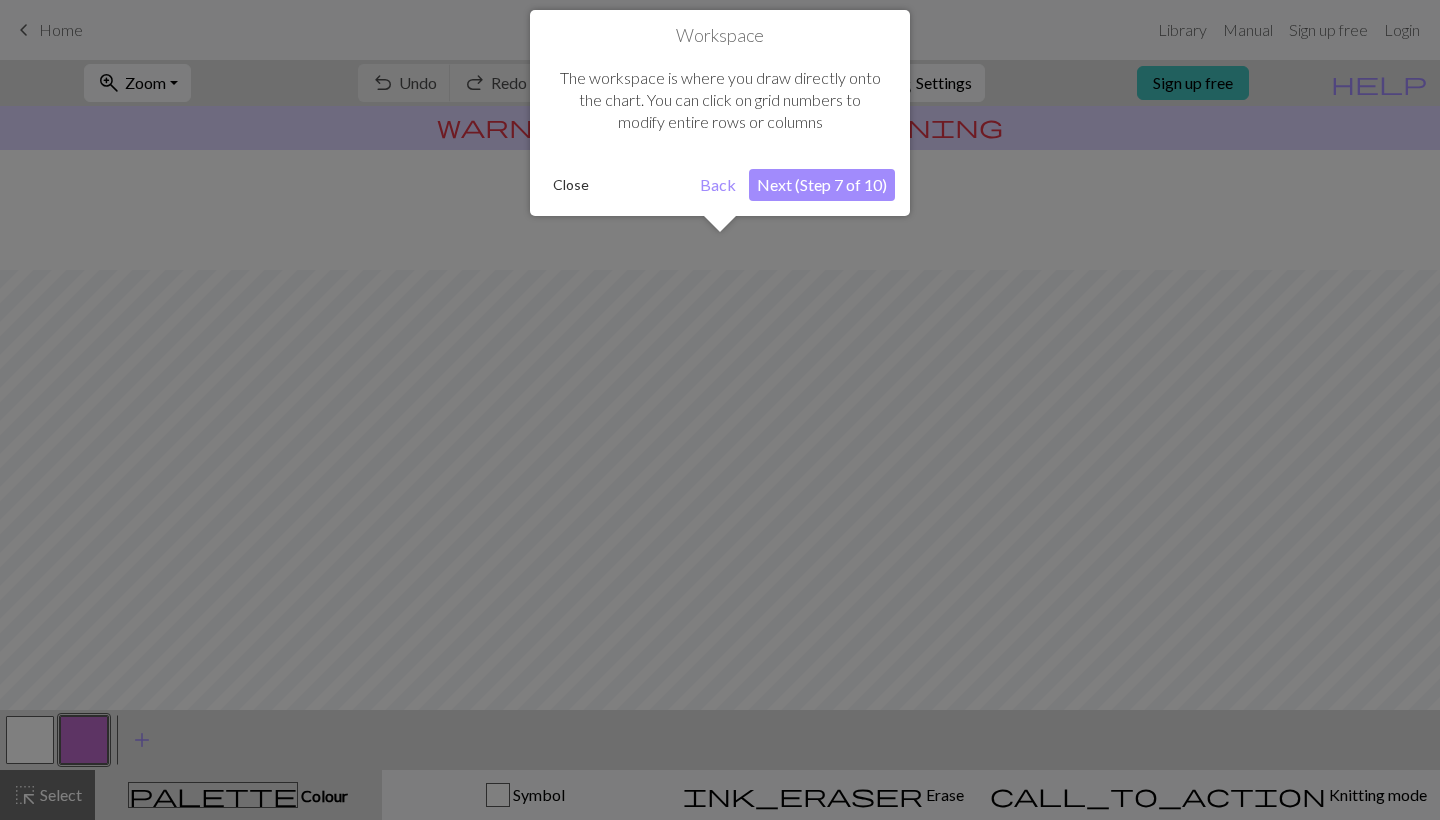 scroll, scrollTop: 120, scrollLeft: 0, axis: vertical 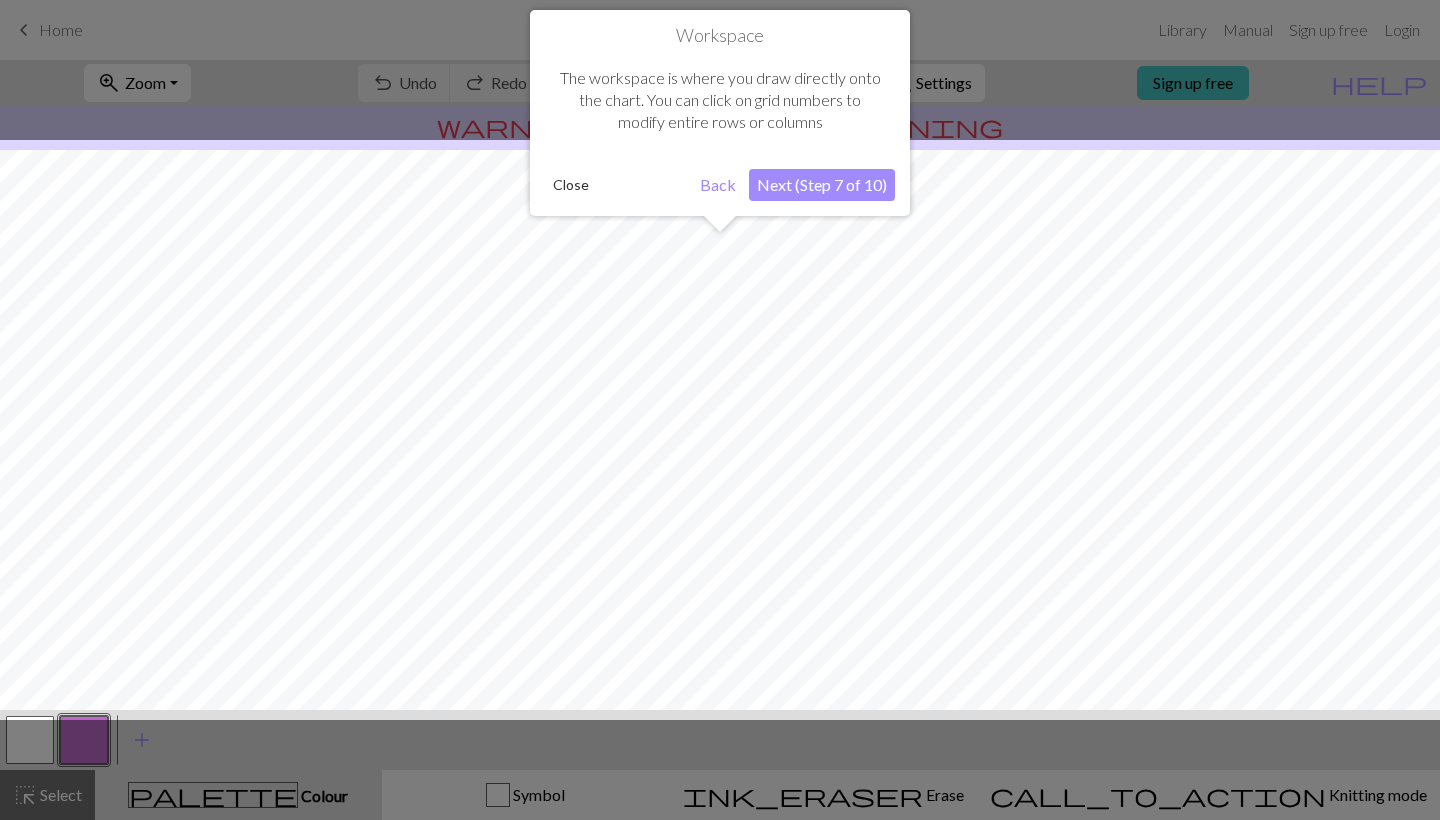 click on "Next (Step 7 of 10)" at bounding box center (822, 185) 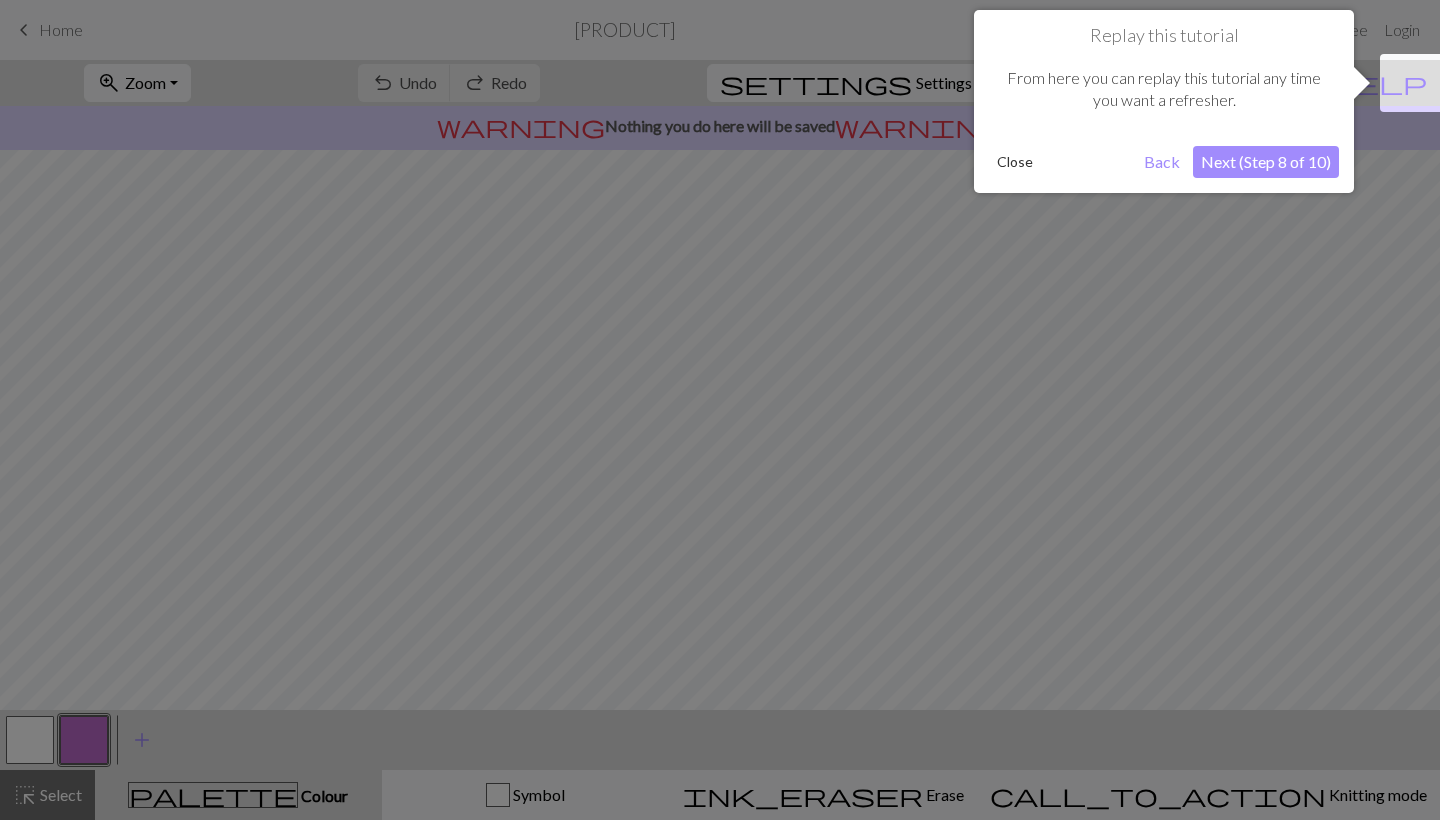 click on "Next (Step 8 of 10)" at bounding box center [1266, 162] 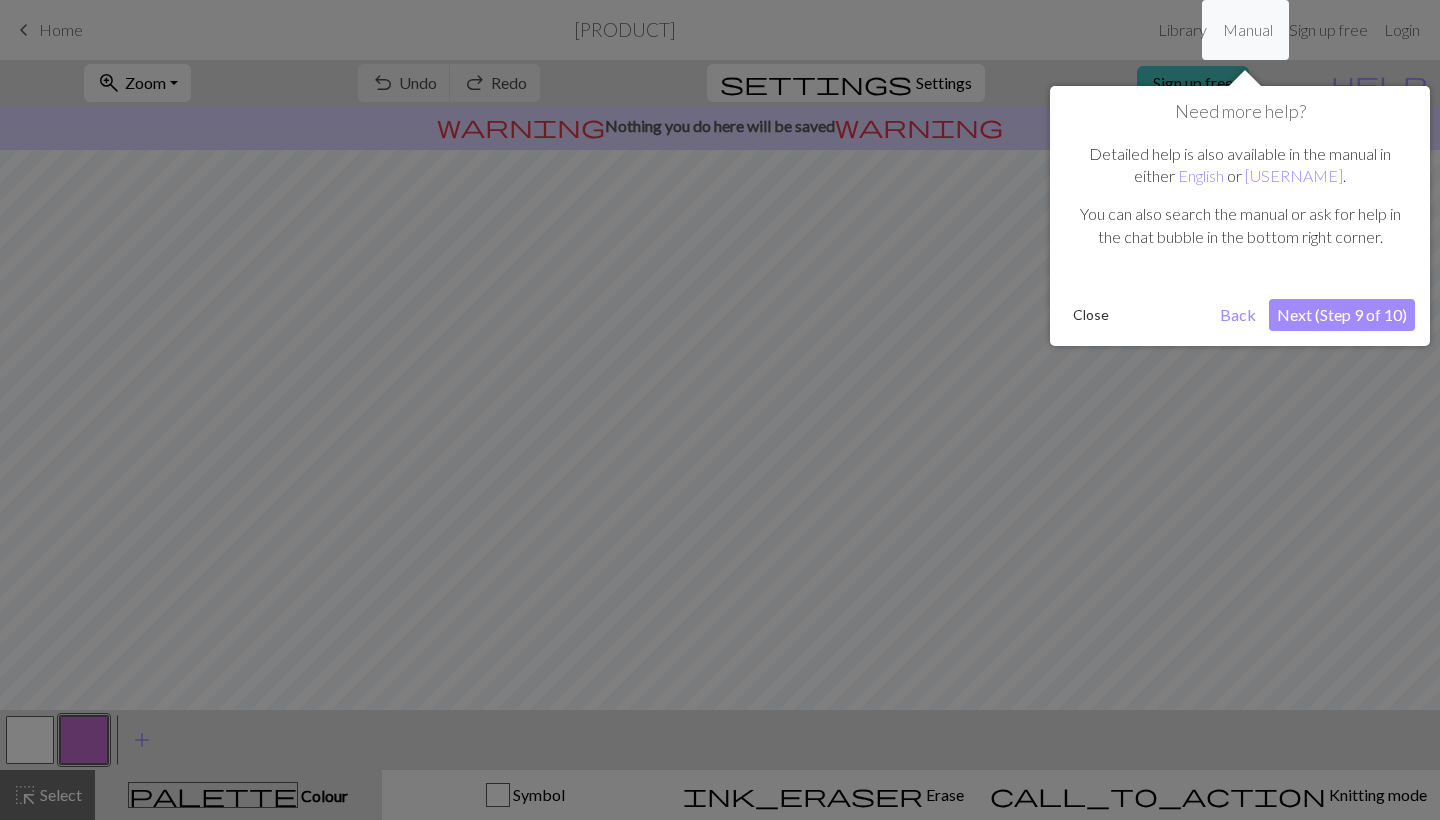 click on "Next (Step 9 of 10)" at bounding box center [1342, 315] 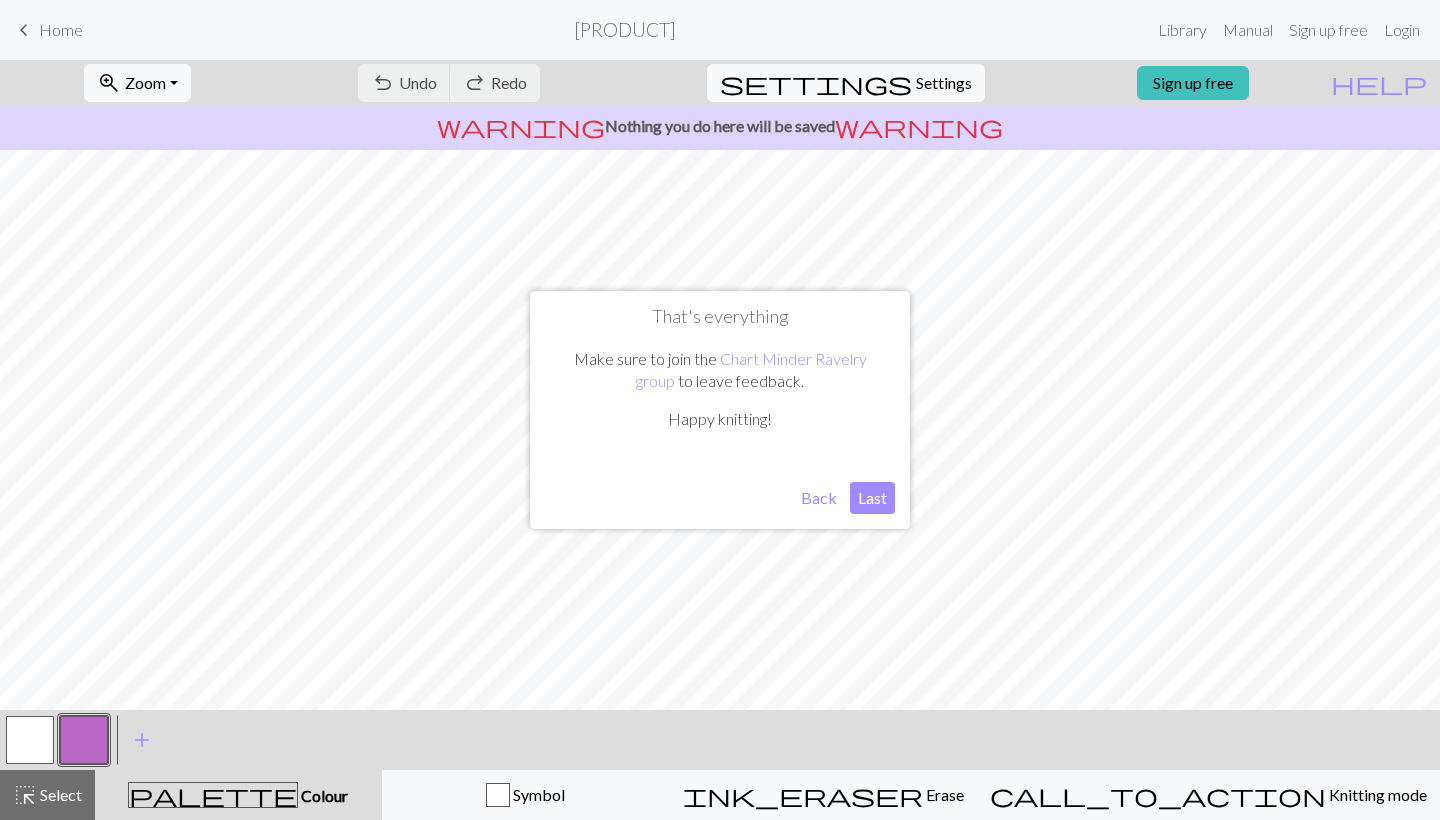 click on "Last" at bounding box center [872, 498] 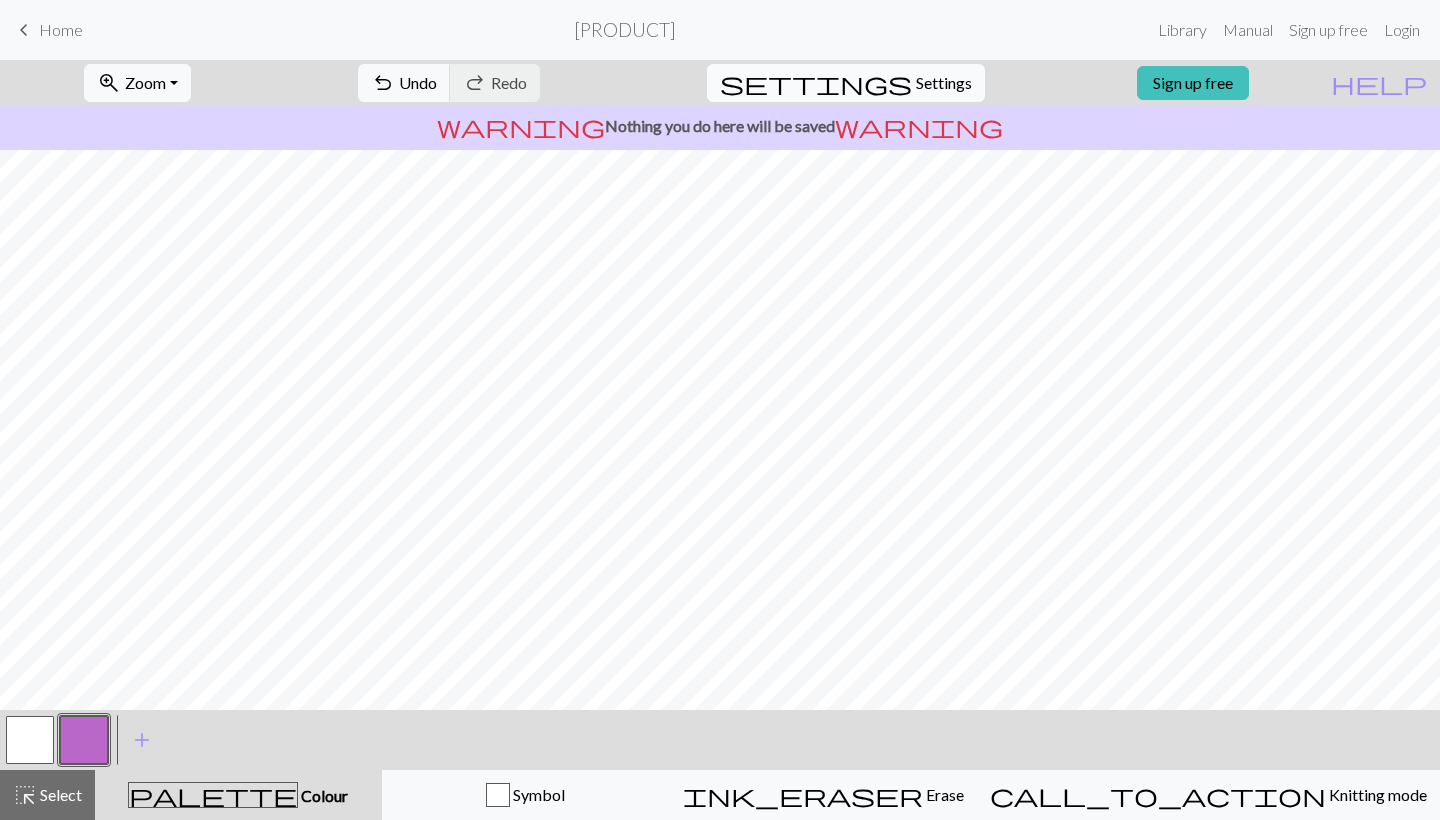 click on "Settings" at bounding box center [944, 83] 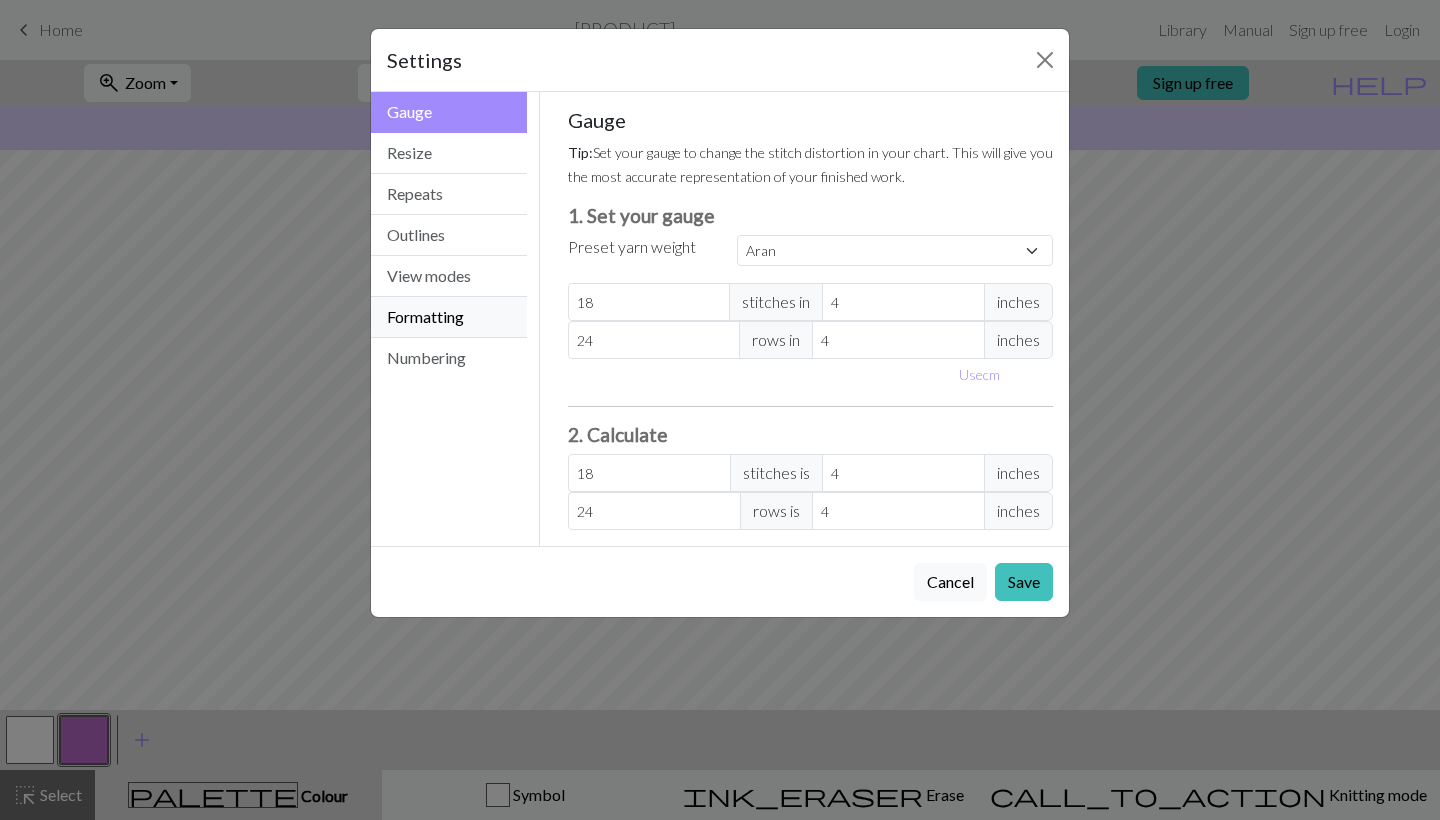 click on "Formatting" at bounding box center (449, 317) 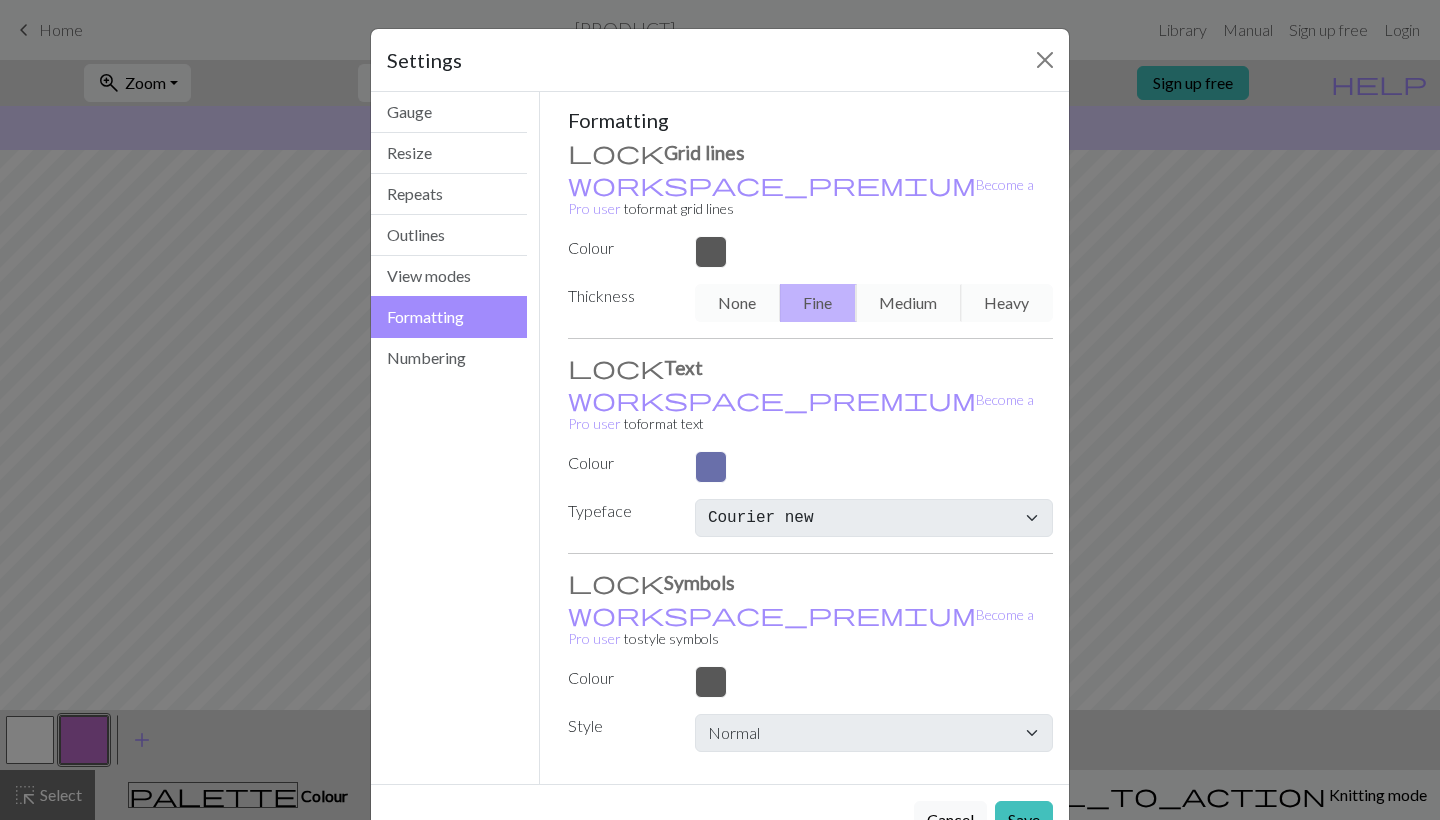 click on "None Fine Medium Heavy" at bounding box center (874, 303) 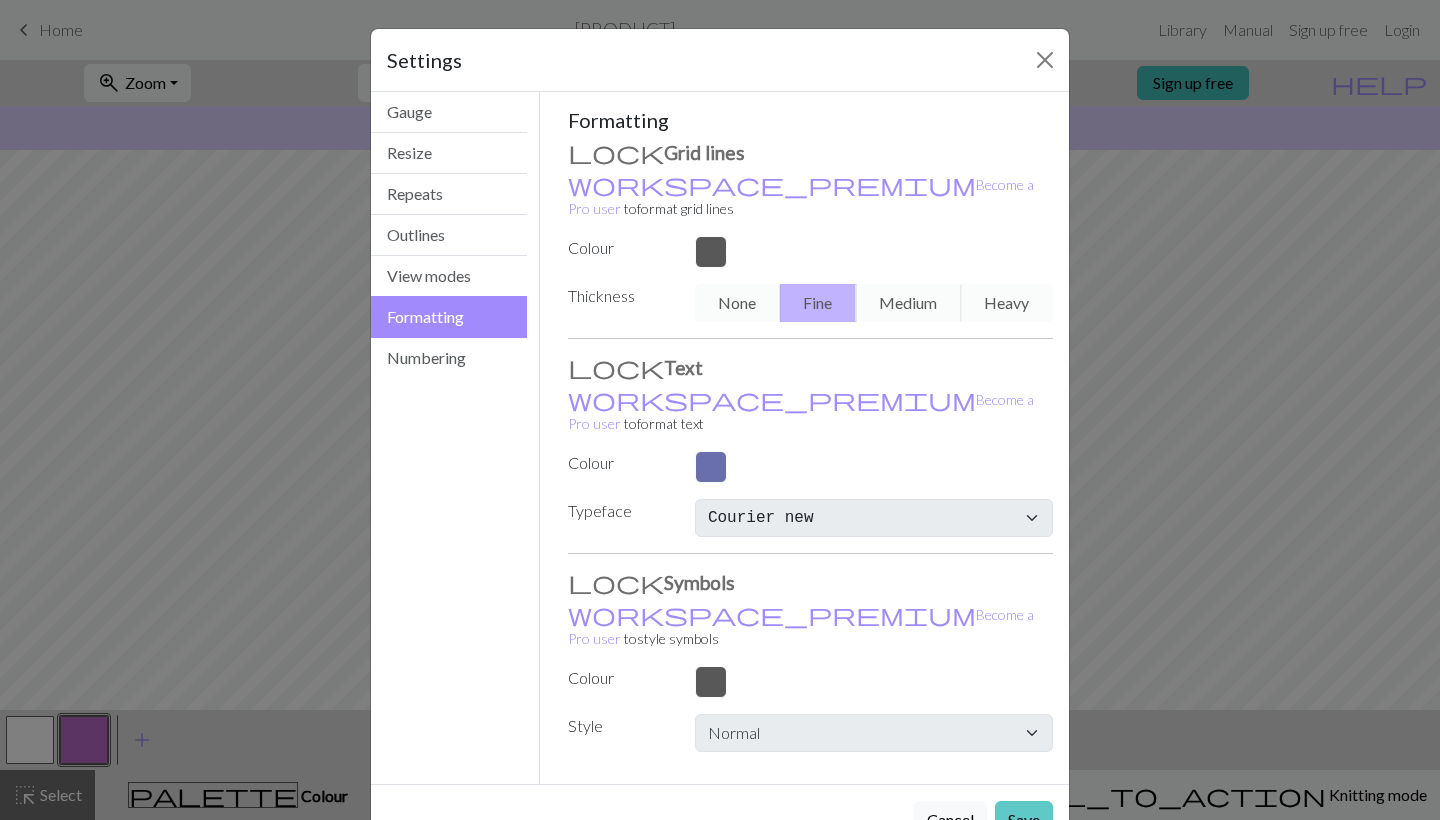 click on "Save" at bounding box center [1024, 820] 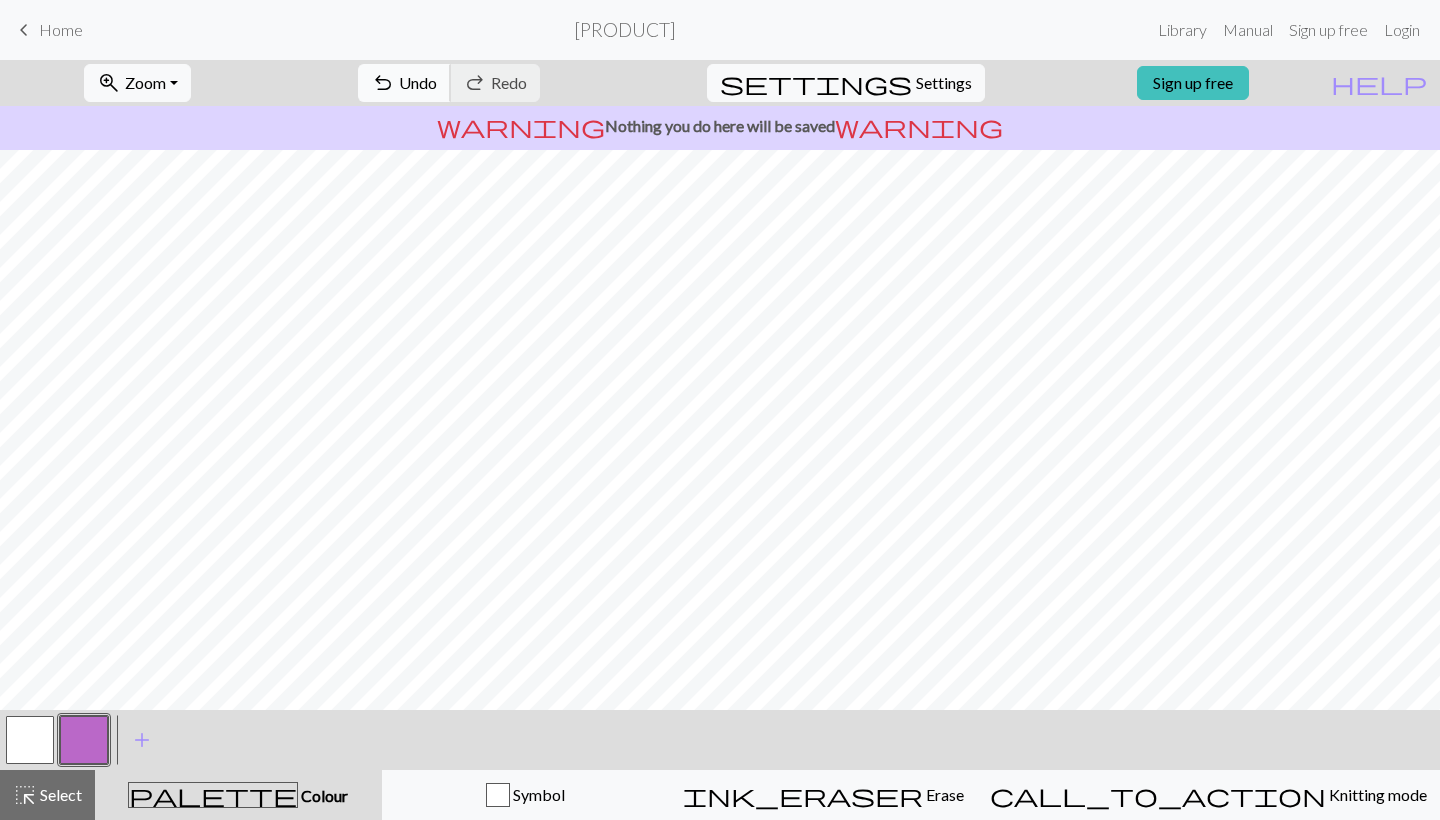 click on "Undo" at bounding box center (418, 82) 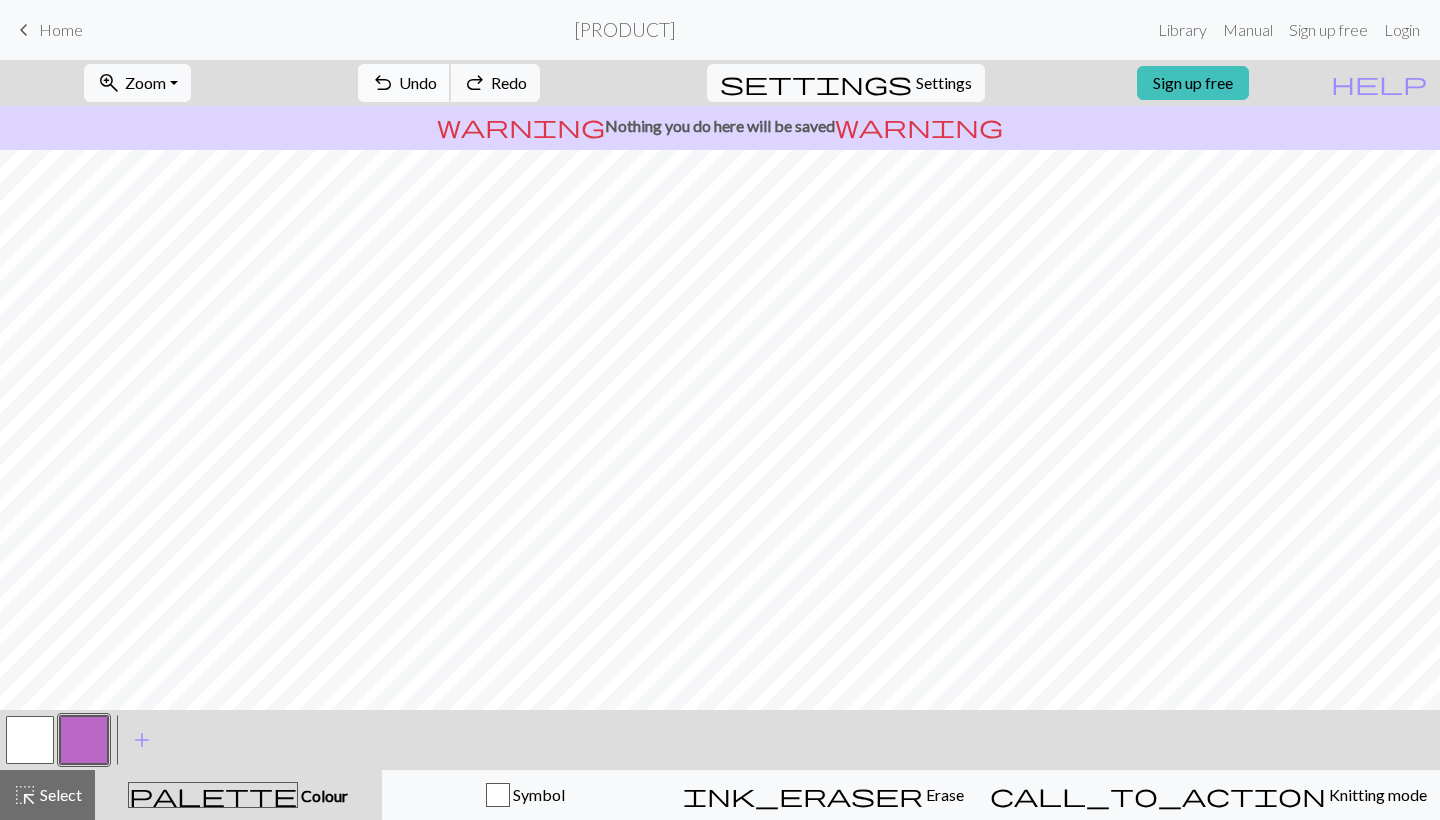 click on "Undo" at bounding box center [418, 82] 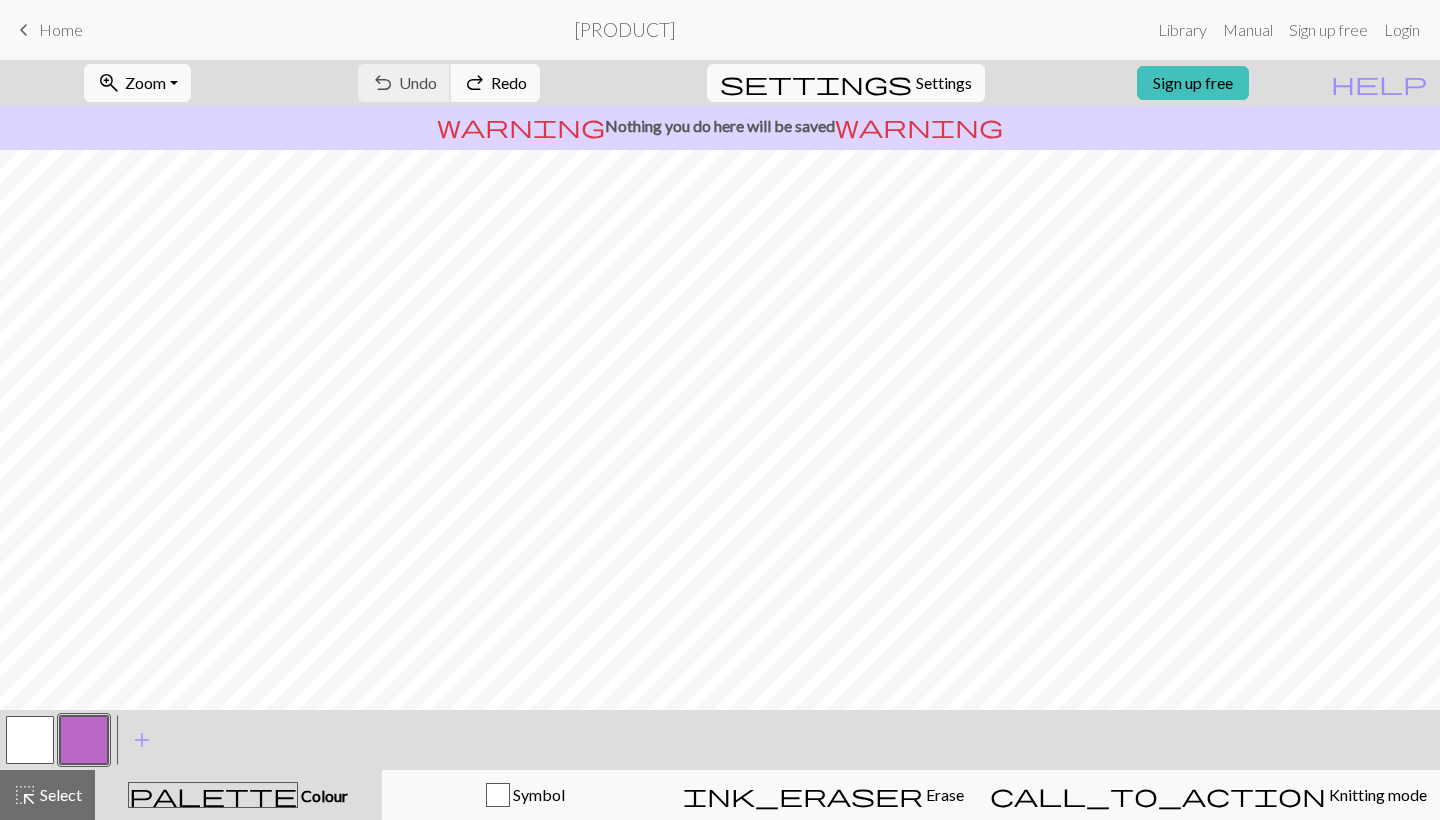 click on "undo Undo Undo redo Redo Redo" at bounding box center [449, 83] 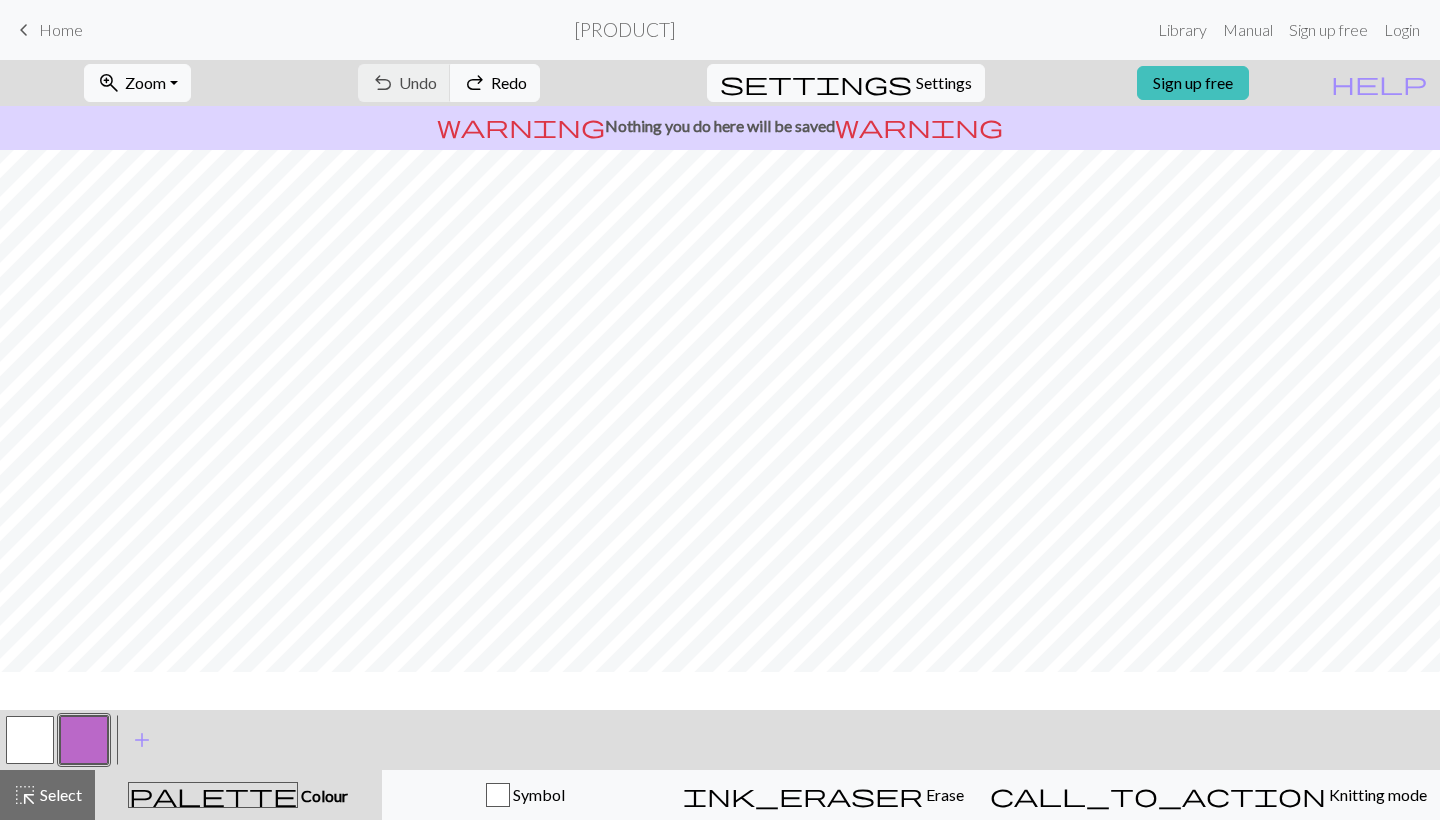 scroll, scrollTop: 170, scrollLeft: 0, axis: vertical 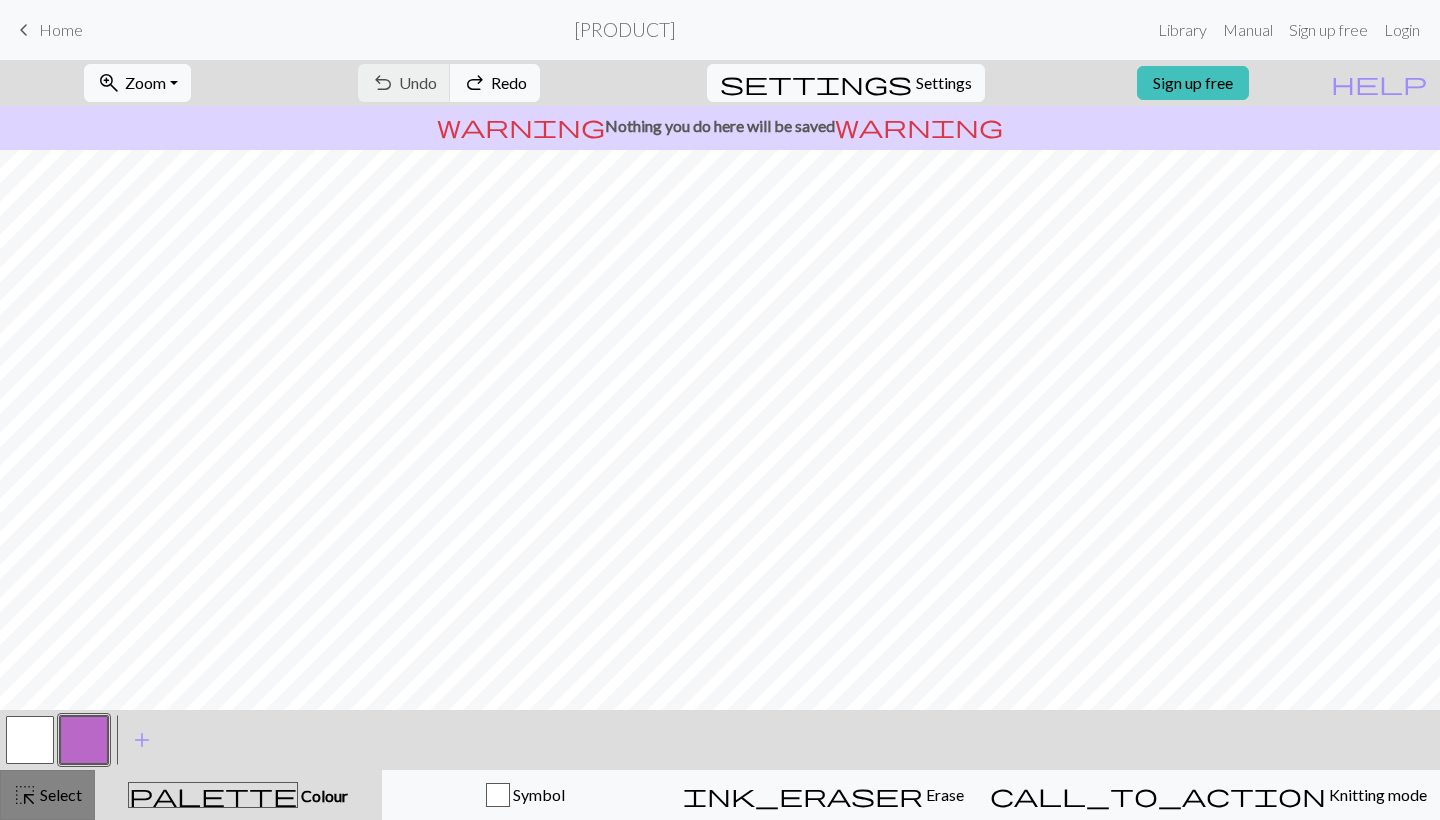 click on "highlight_alt" at bounding box center (25, 795) 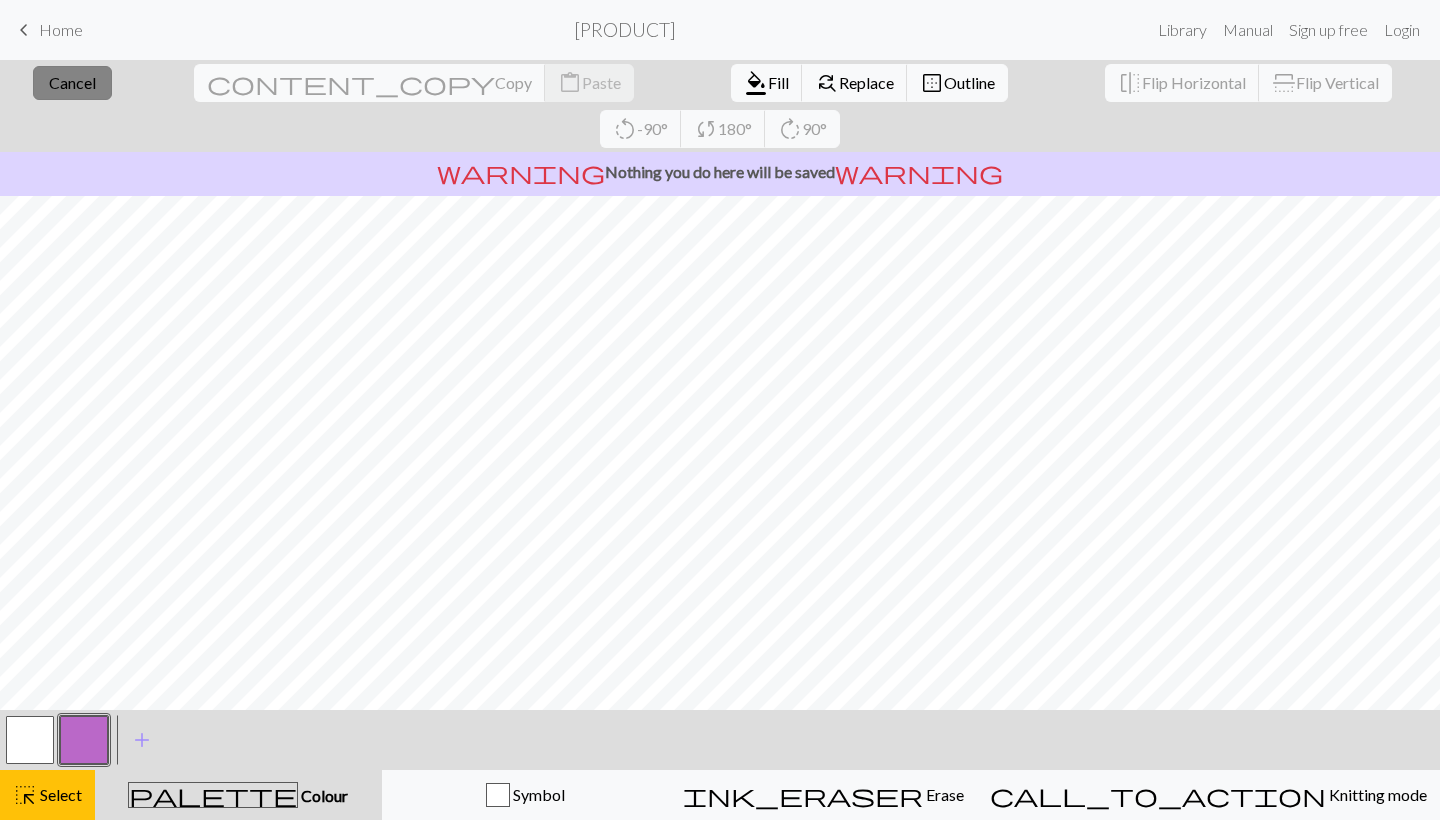 click on "Cancel" at bounding box center (72, 82) 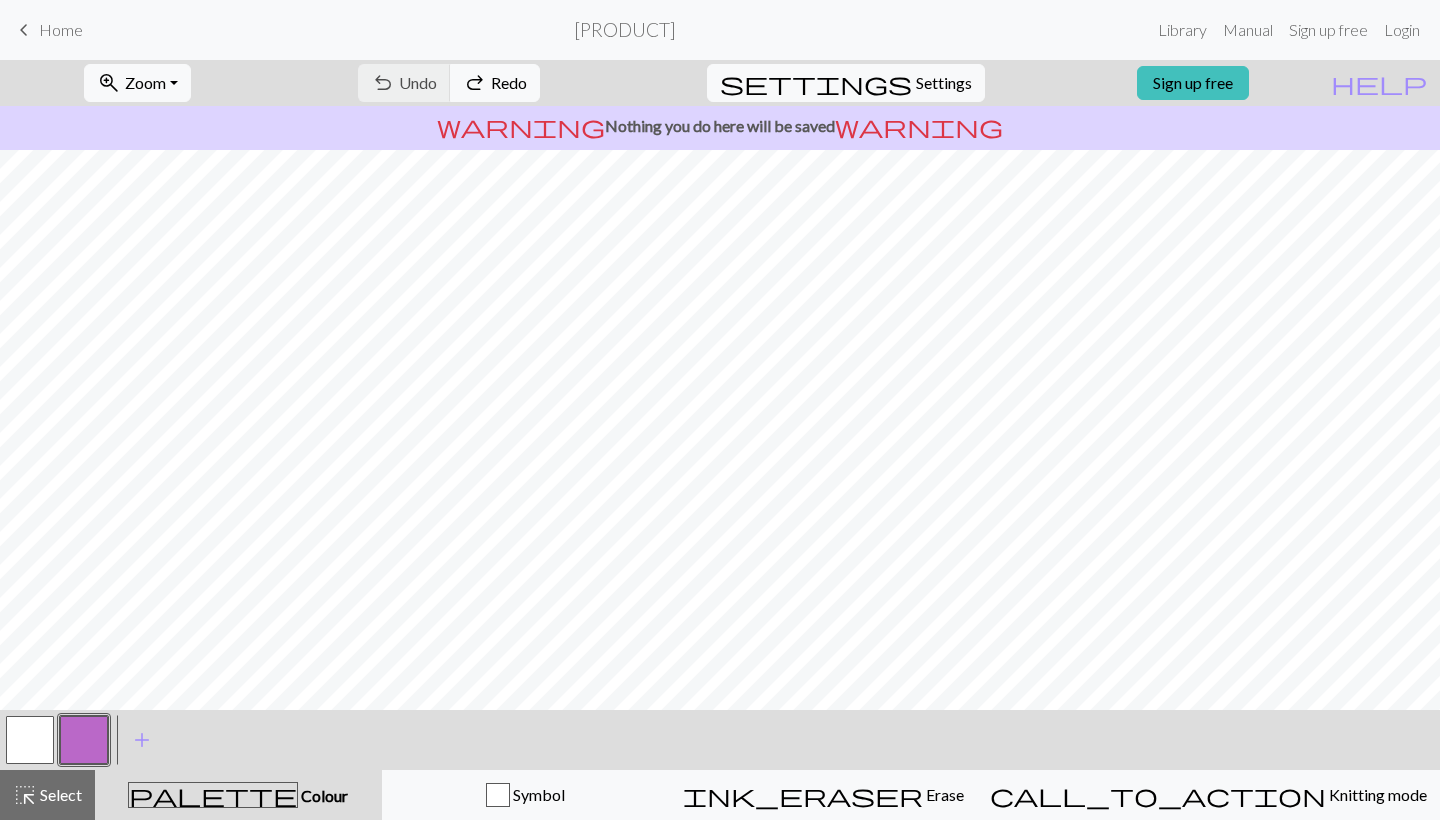 scroll, scrollTop: 13, scrollLeft: 0, axis: vertical 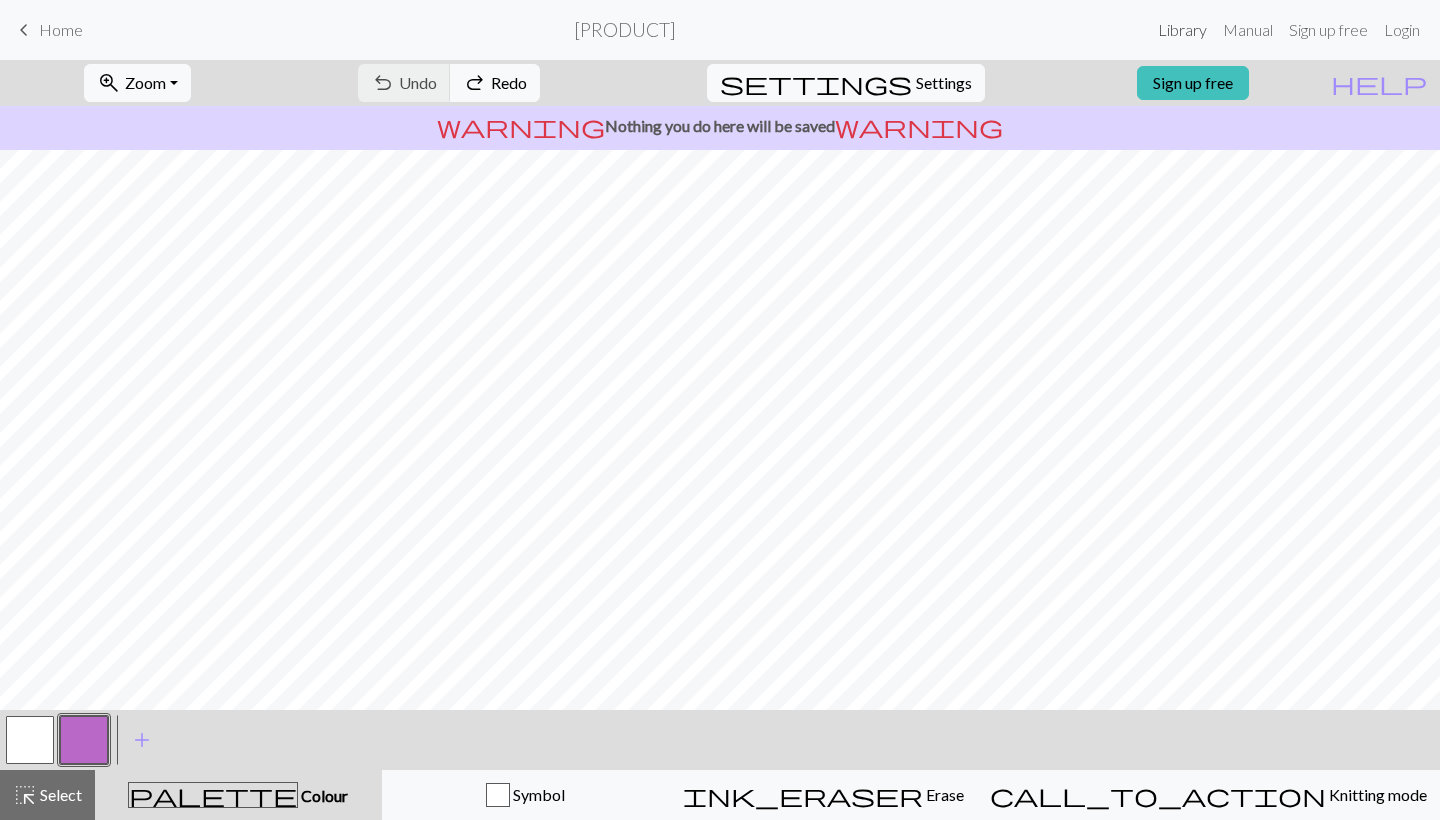 click on "Library" at bounding box center [1182, 30] 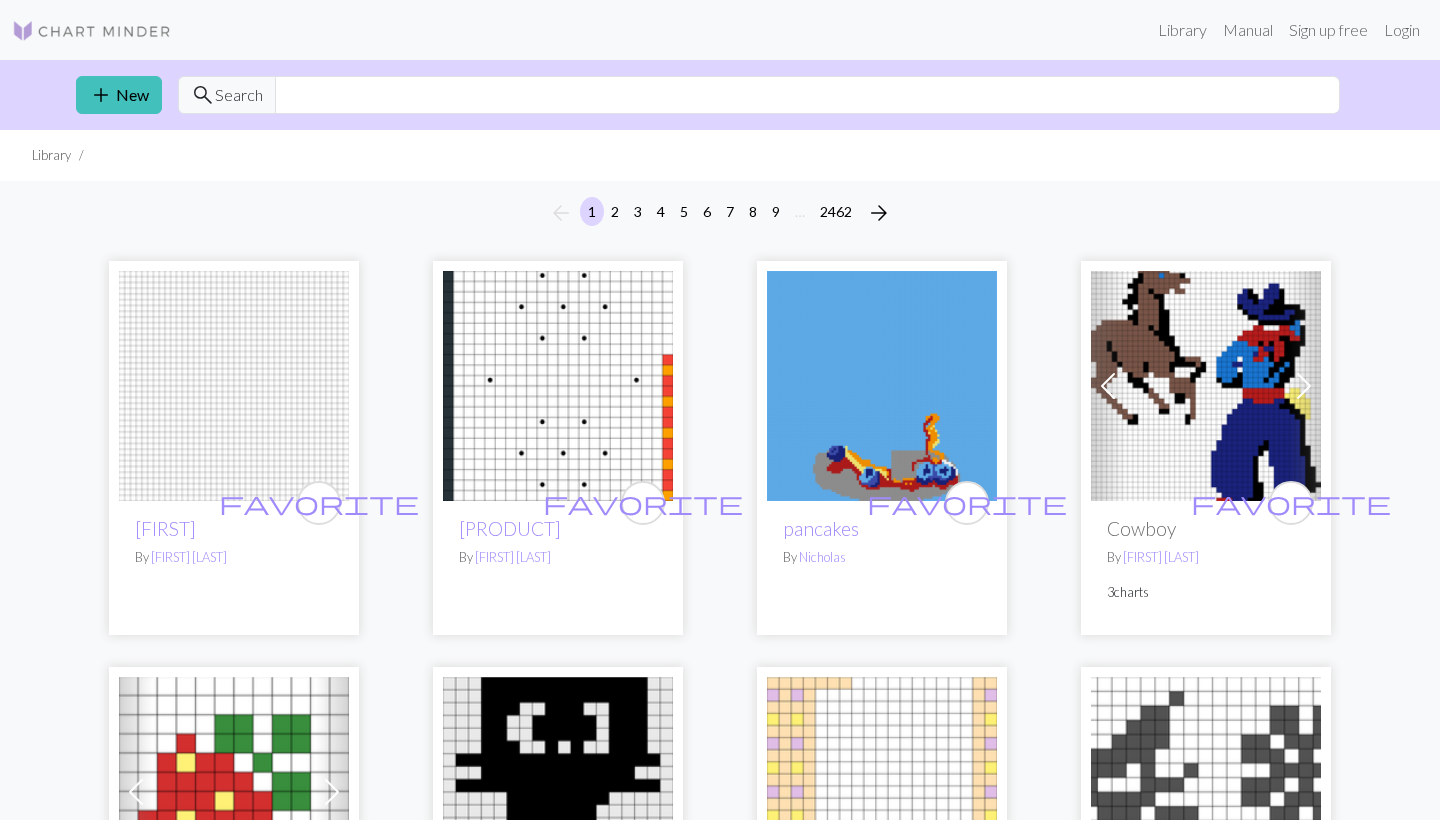 scroll, scrollTop: 0, scrollLeft: 0, axis: both 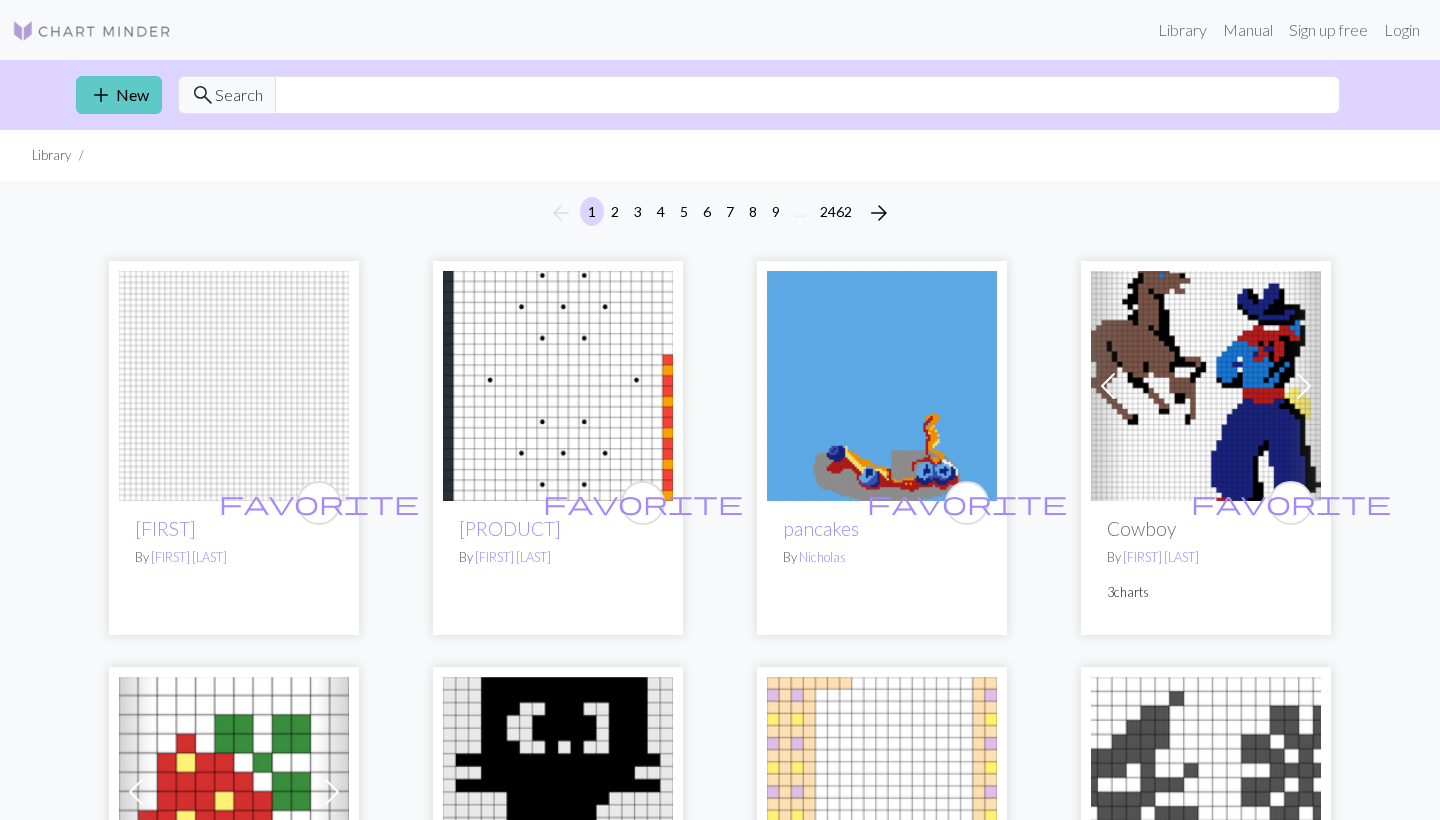 click on "add" at bounding box center [101, 95] 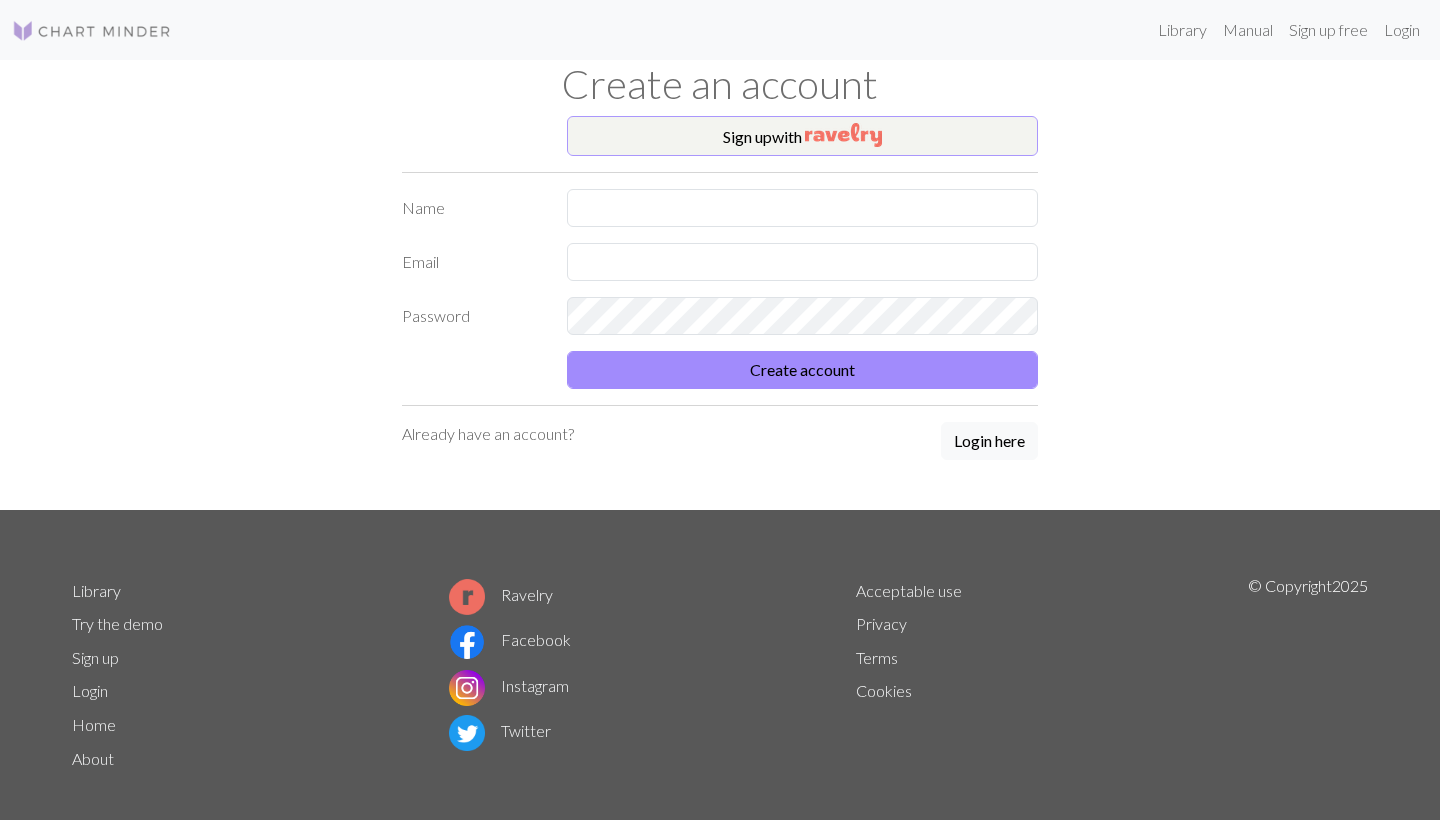 click on "Sign up  with" at bounding box center (802, 136) 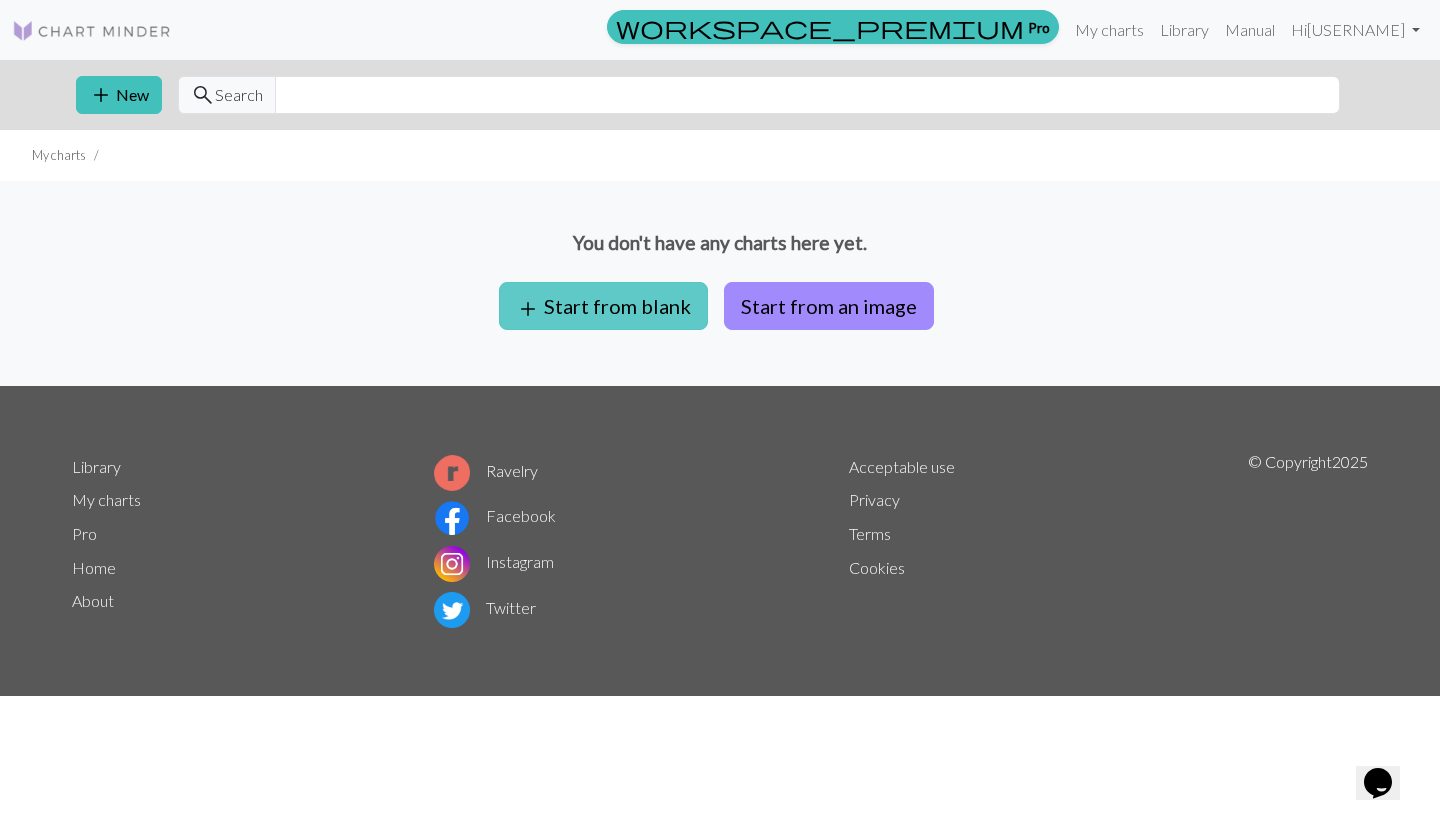 click on "add   Start from blank" at bounding box center [603, 306] 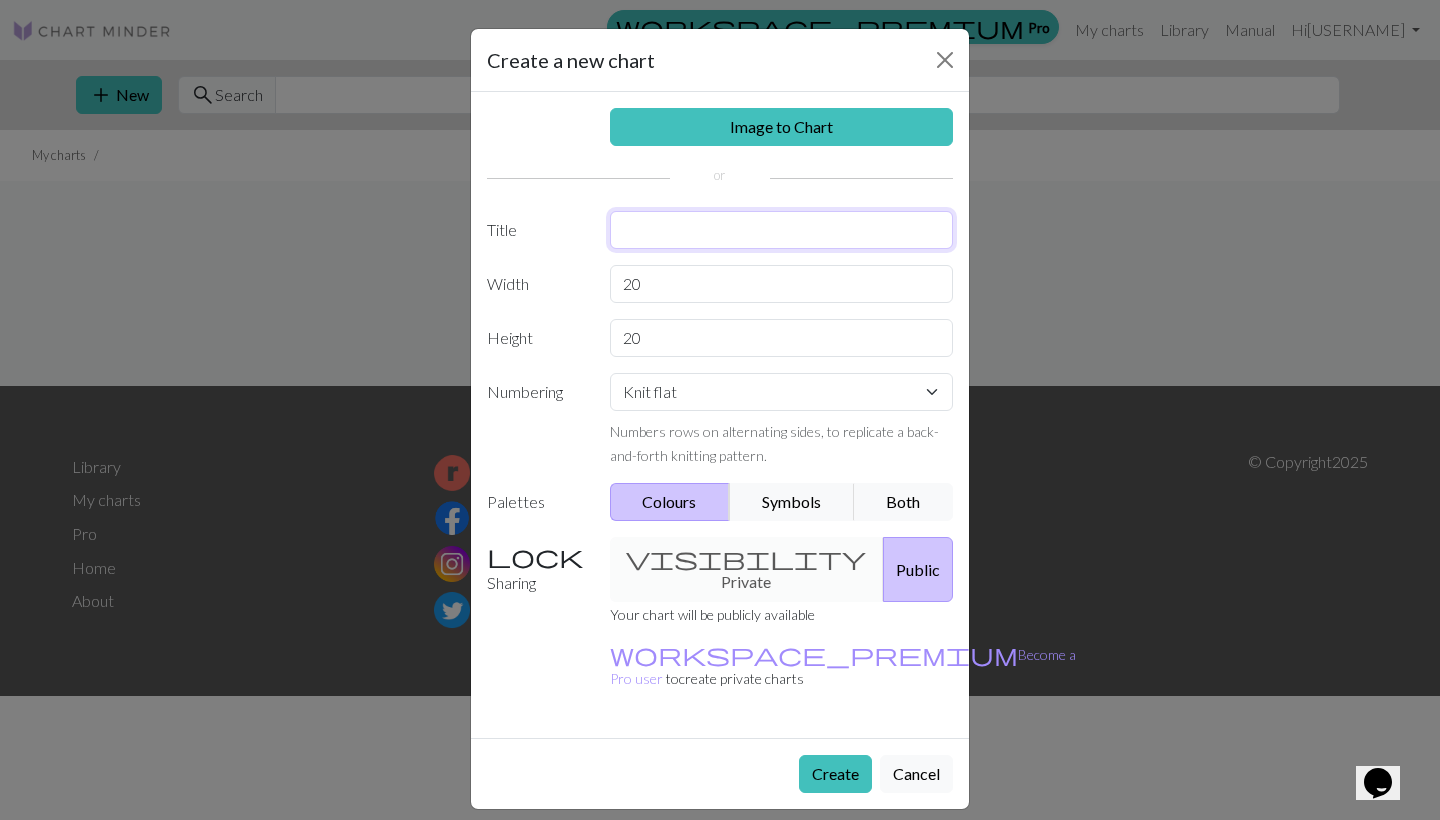 click at bounding box center (782, 230) 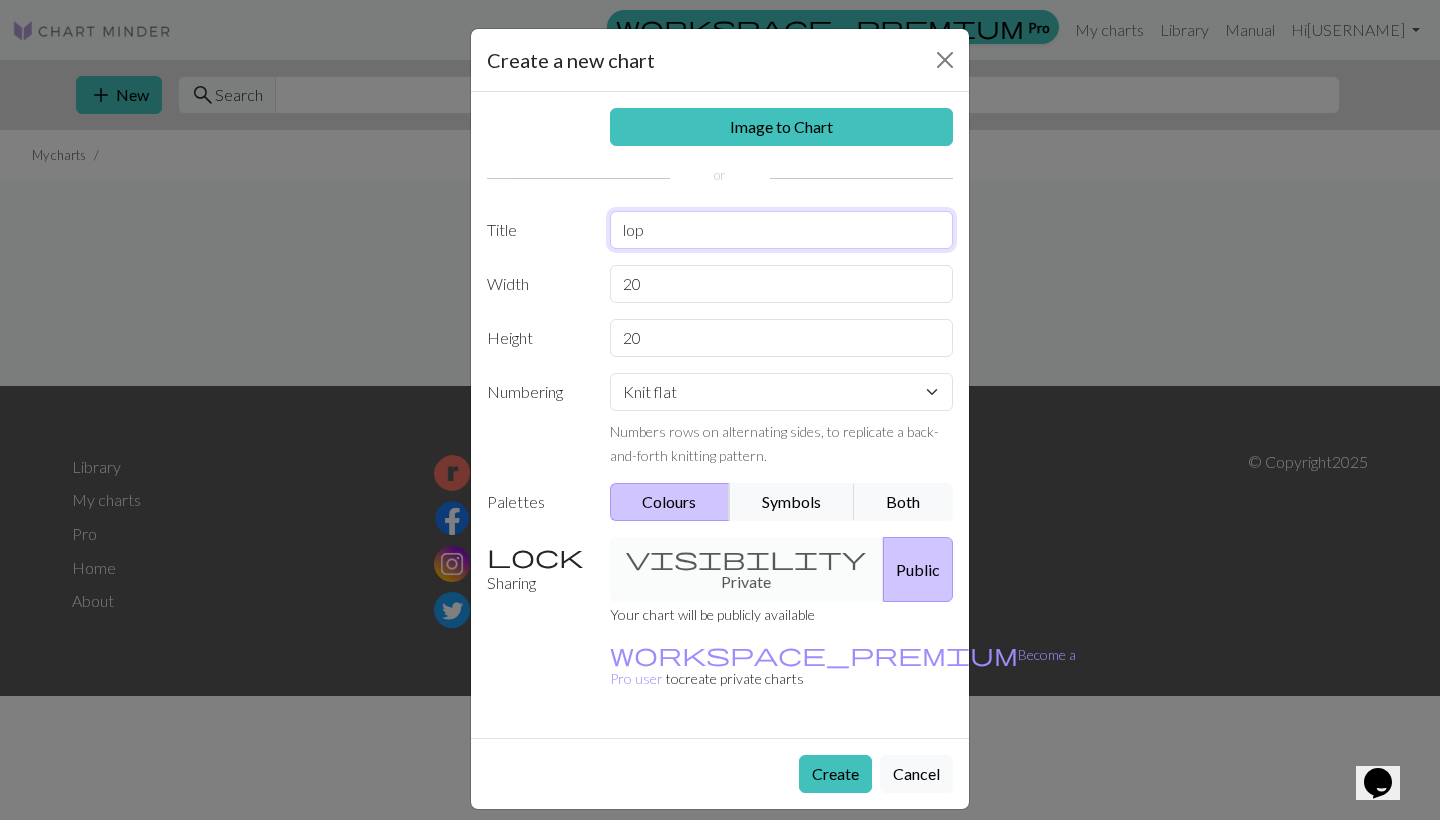 type on "lop" 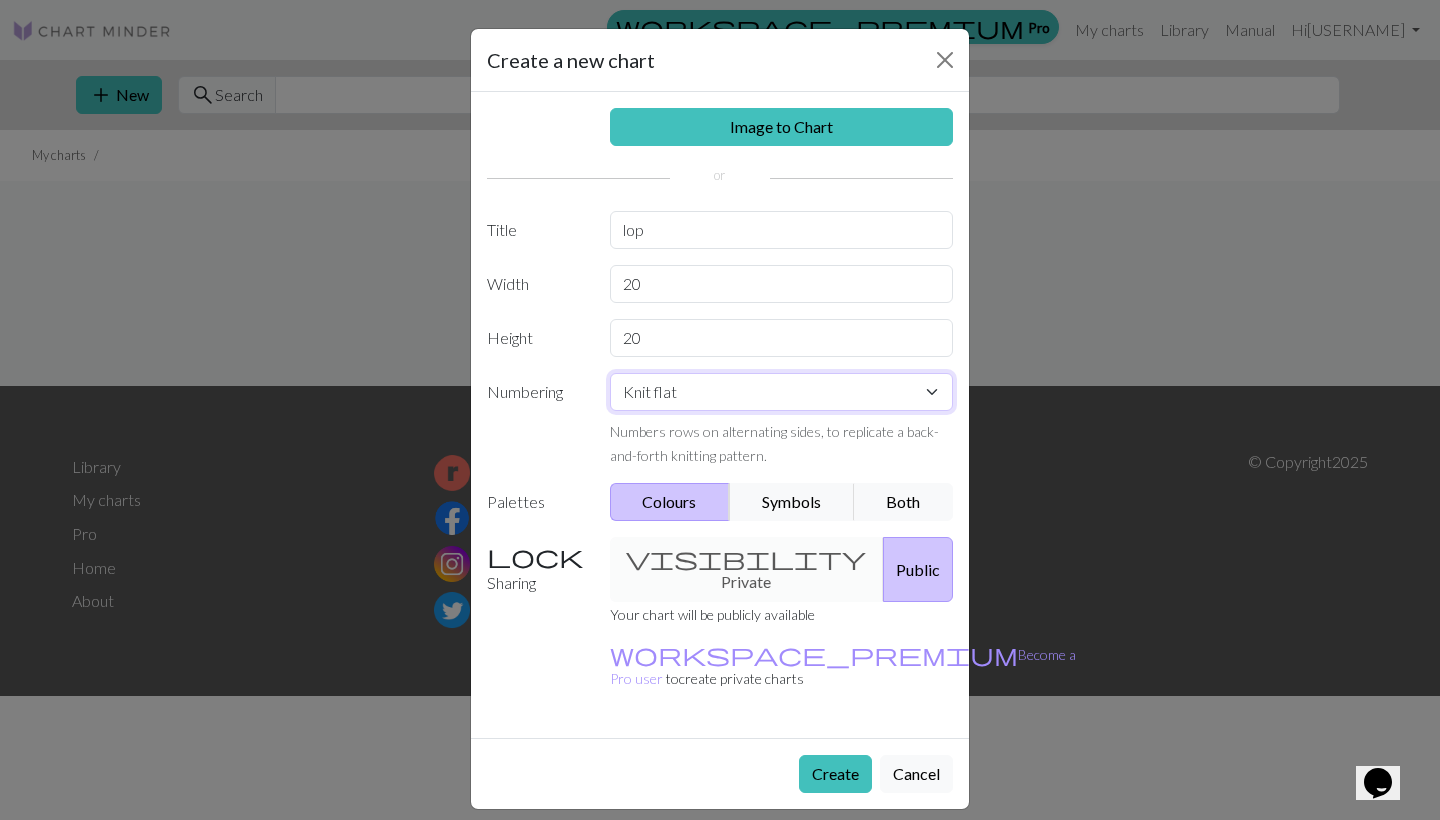 select on "round" 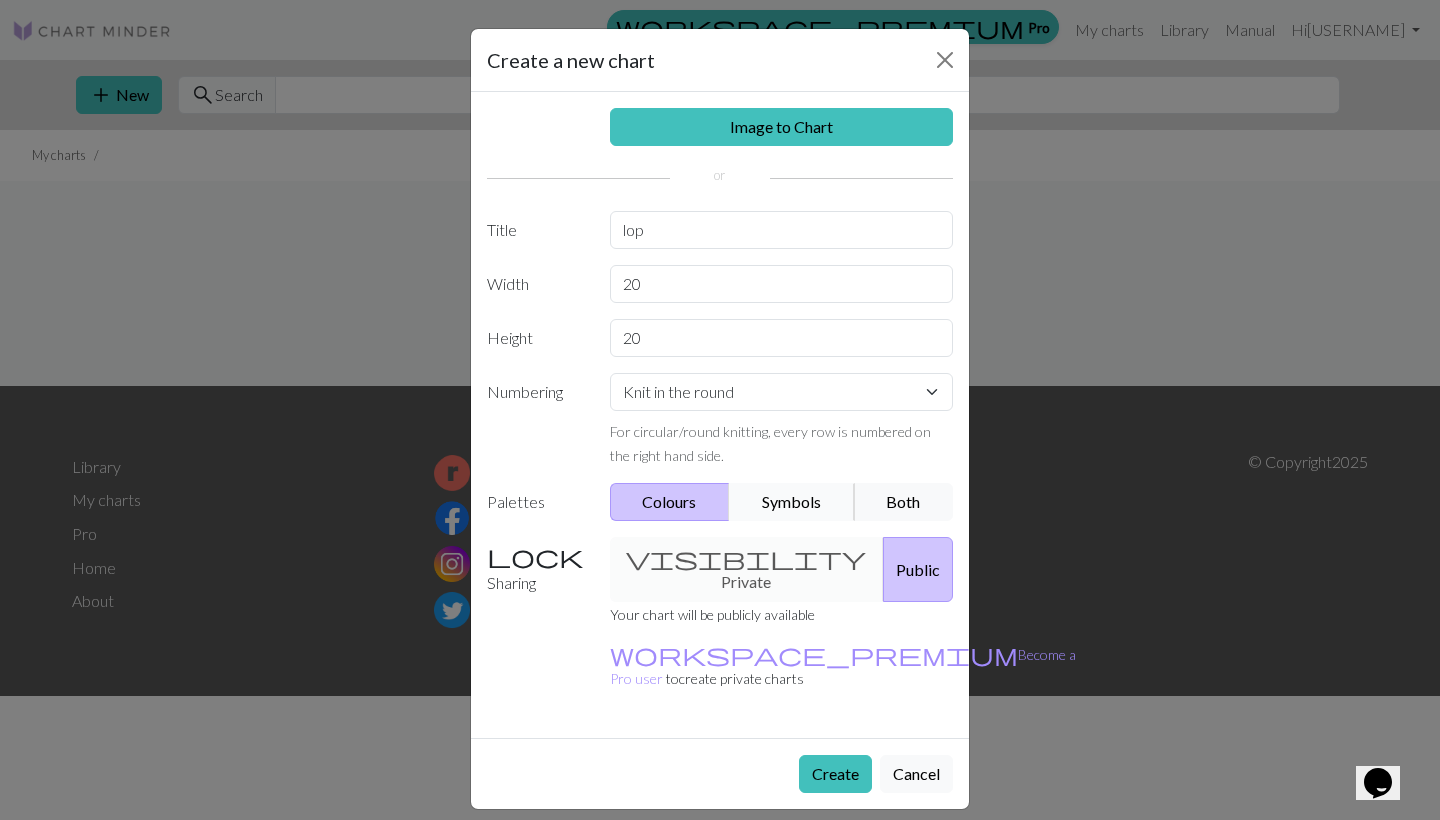 click on "Symbols" at bounding box center (792, 502) 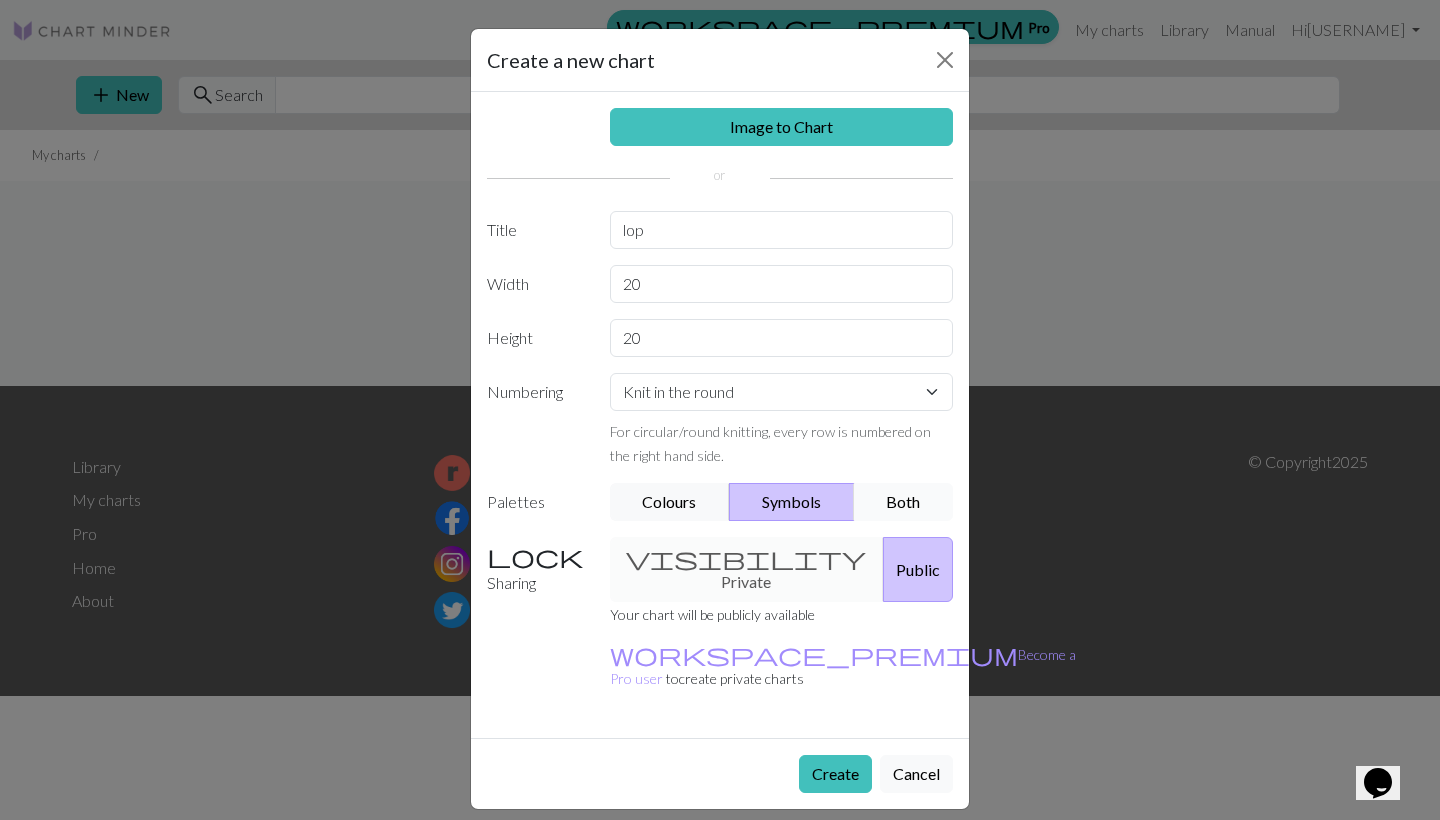 click on "Both" at bounding box center [904, 502] 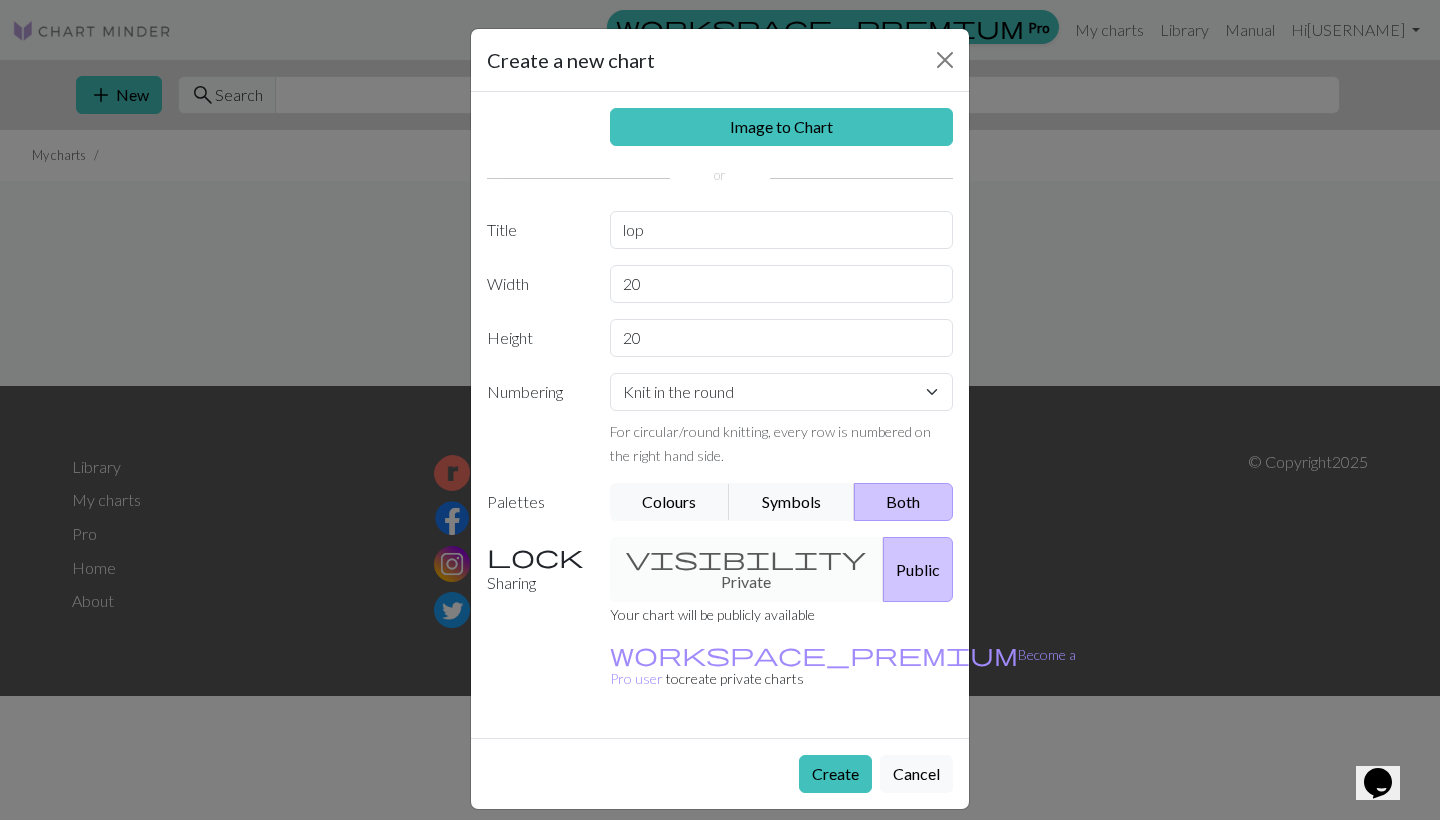 click on "visibility  Private Public" at bounding box center [782, 569] 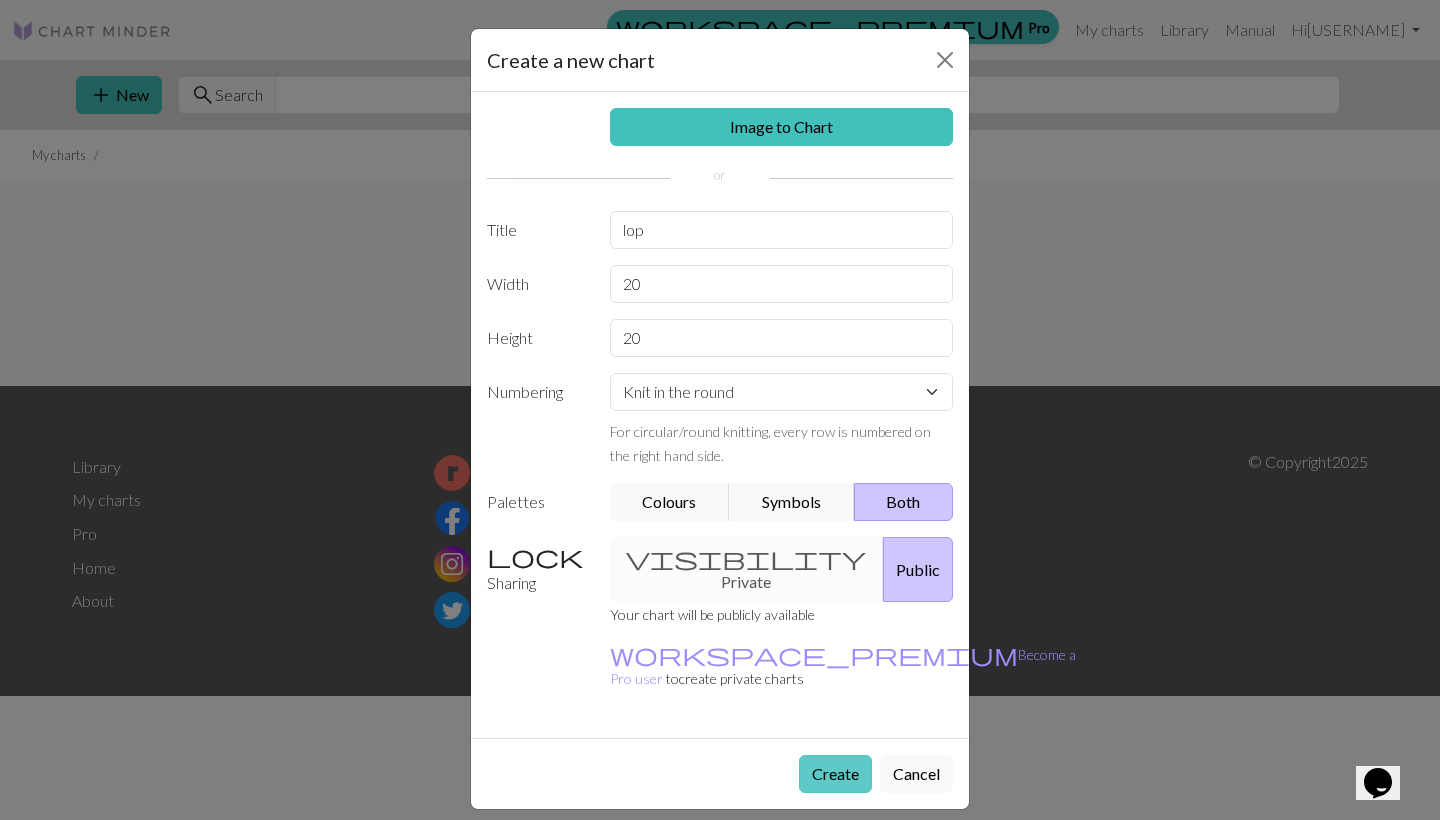 click on "Create" at bounding box center (835, 774) 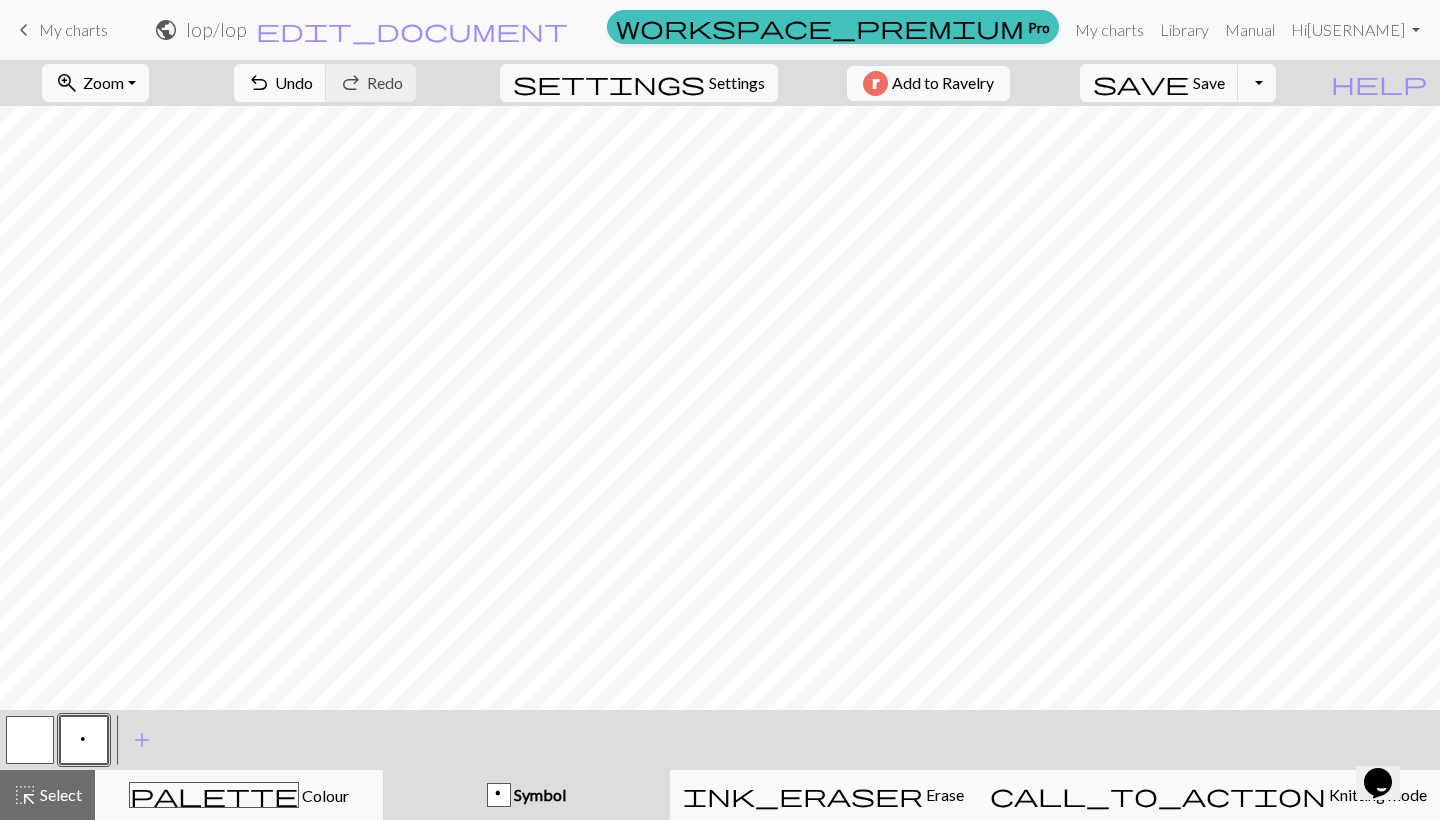 click on "p" at bounding box center [84, 742] 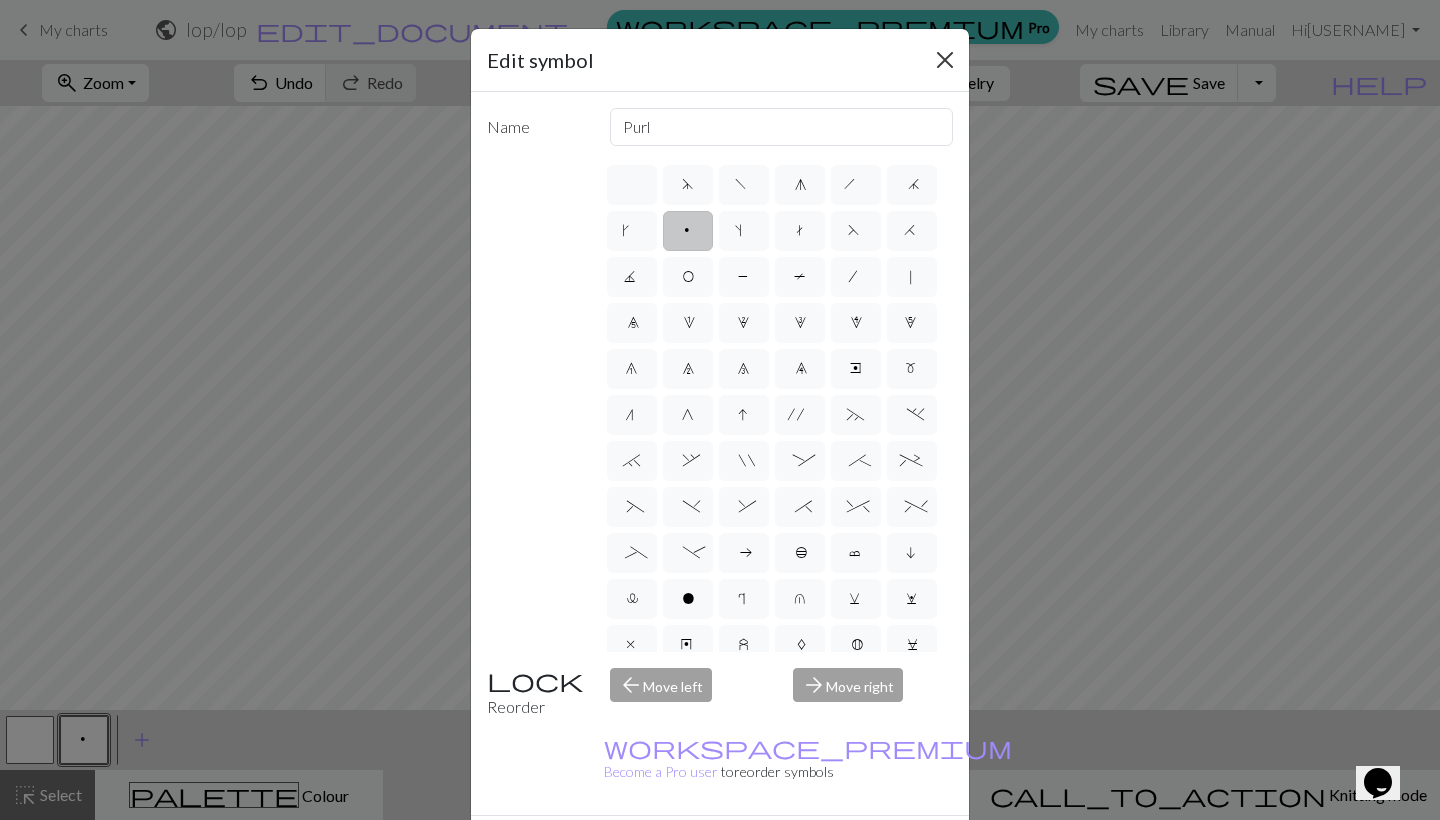 click at bounding box center (945, 60) 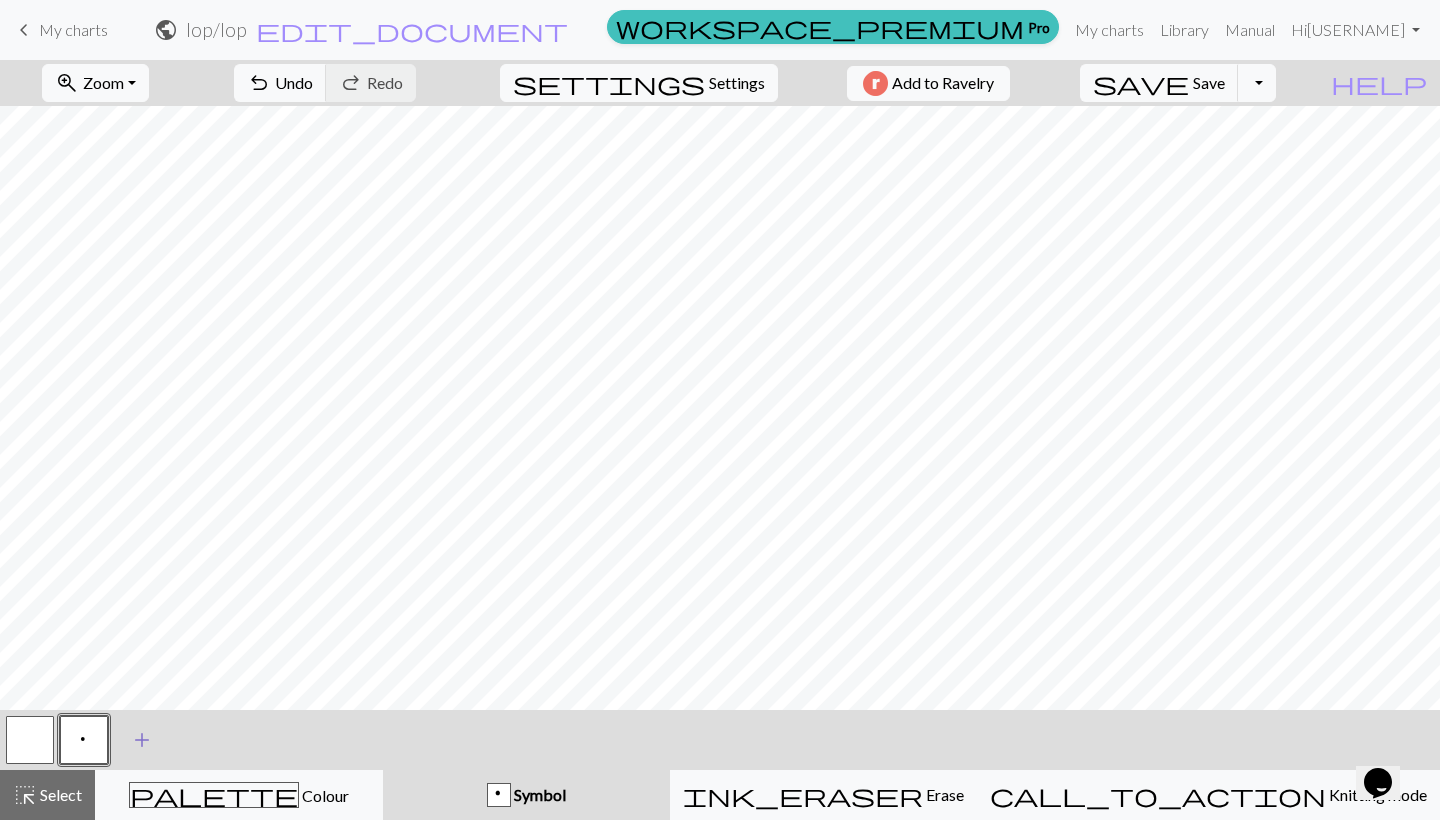 click on "add" at bounding box center (142, 740) 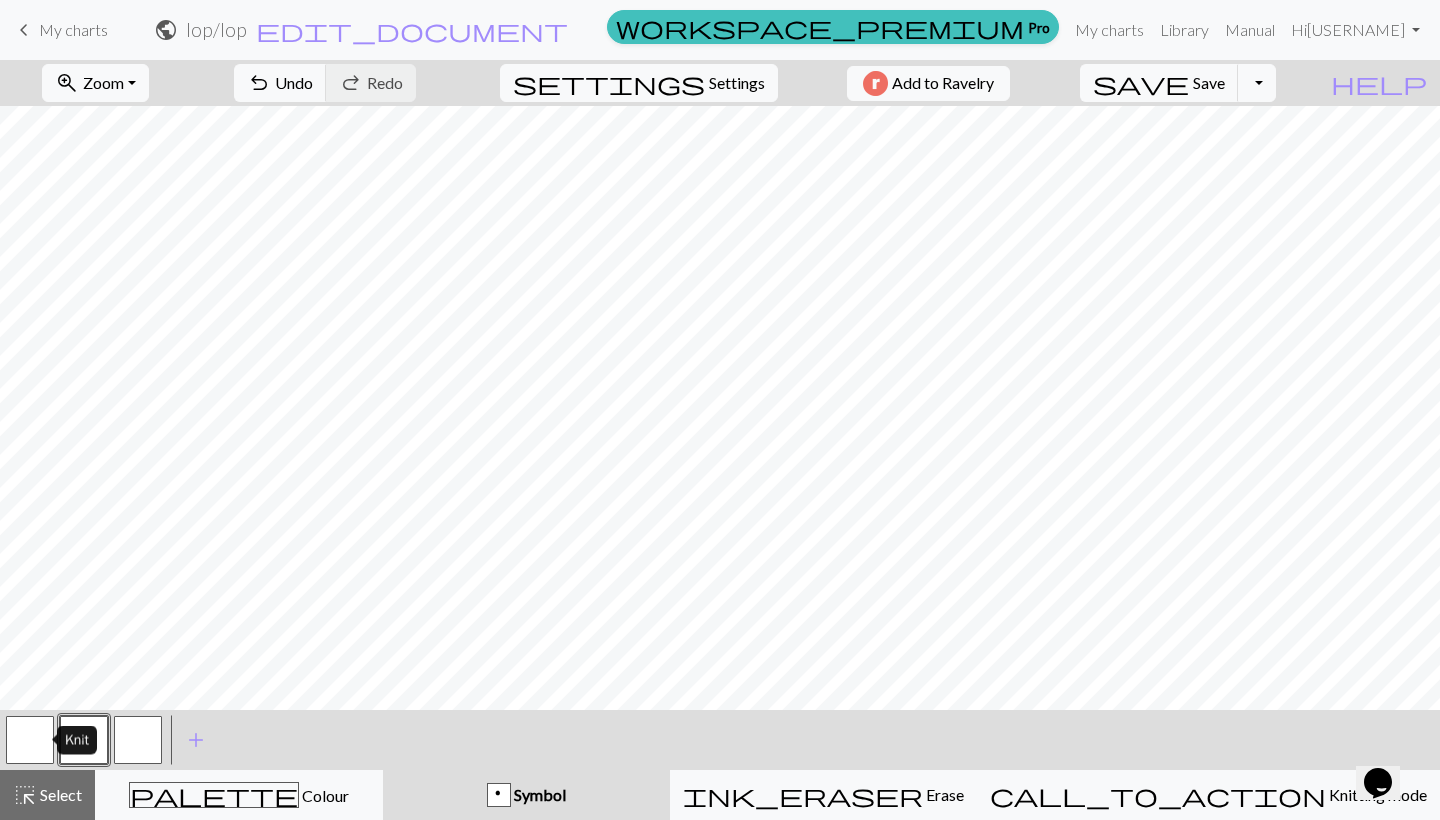 click at bounding box center [30, 740] 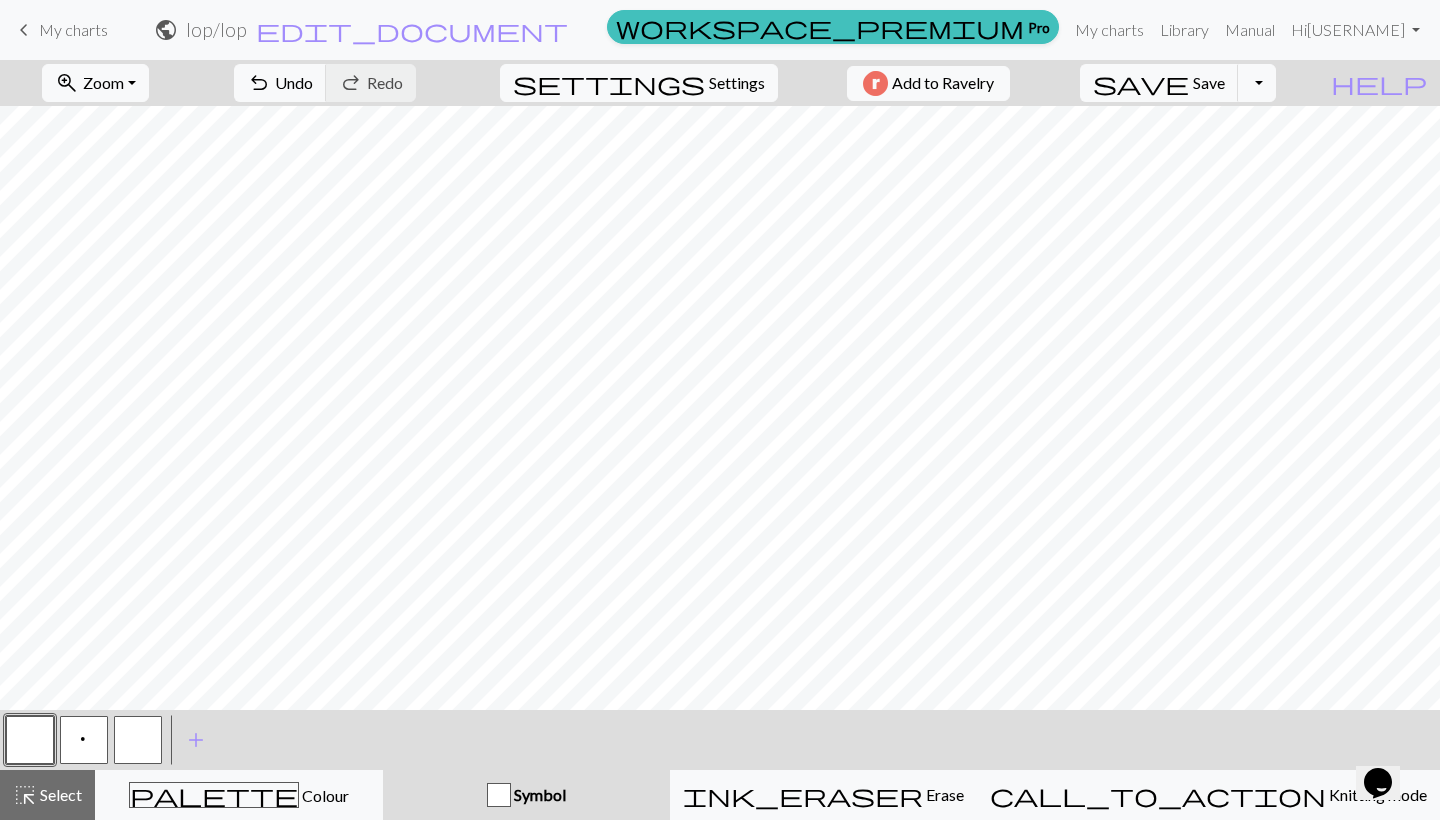 click on "p" at bounding box center [84, 740] 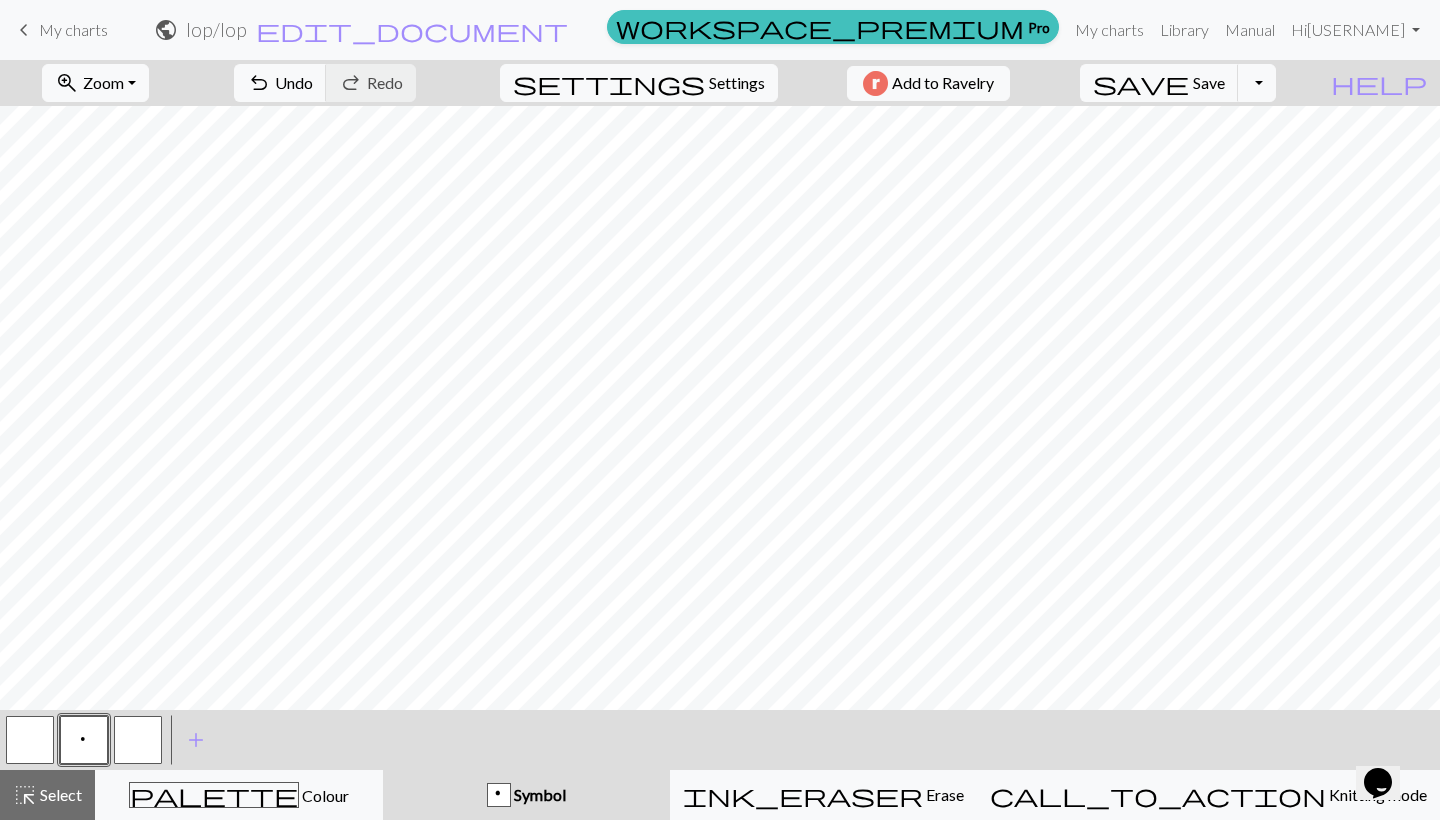 click at bounding box center [30, 740] 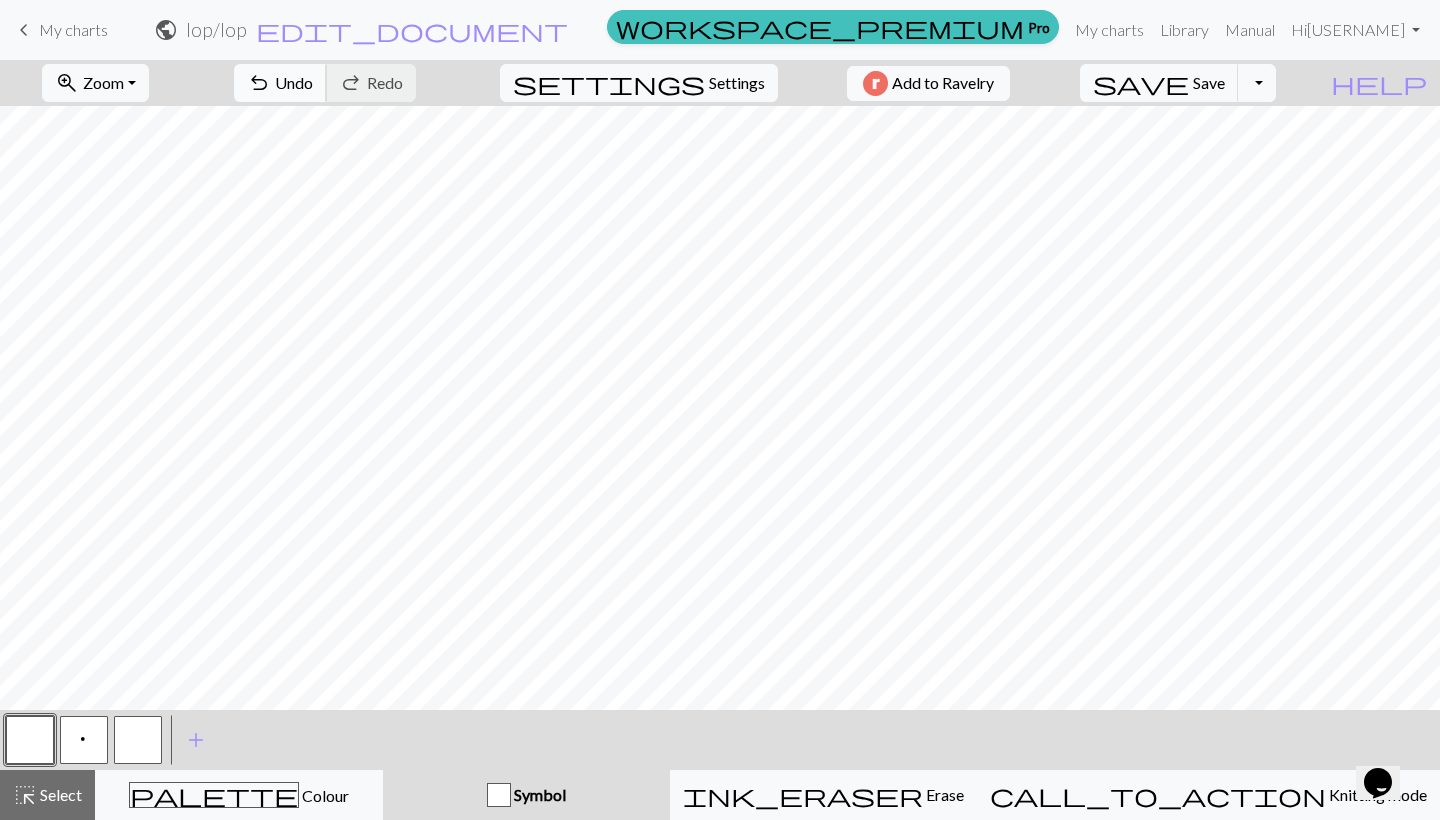 click on "Undo" at bounding box center (294, 82) 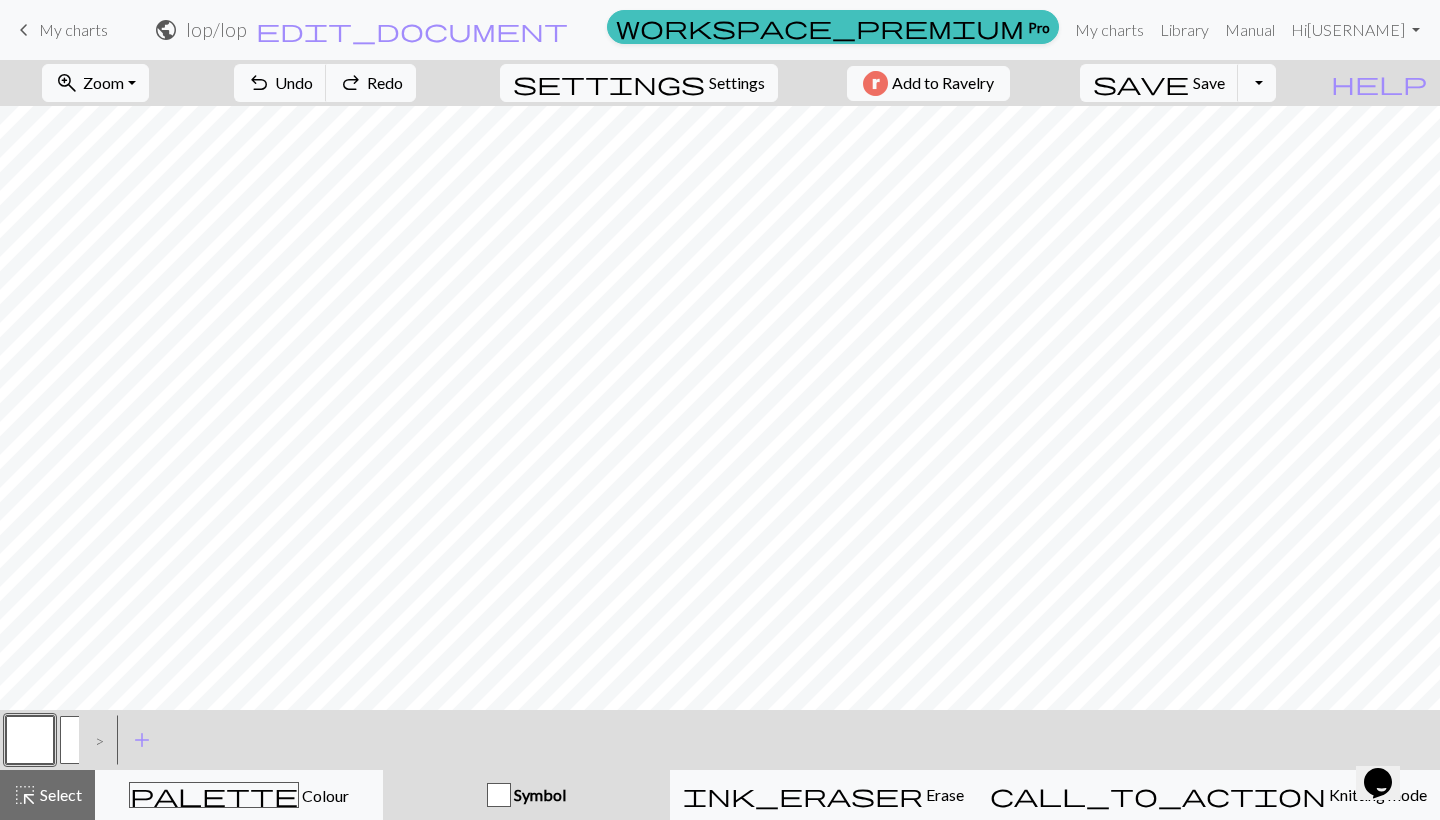 click on ">" at bounding box center [95, 740] 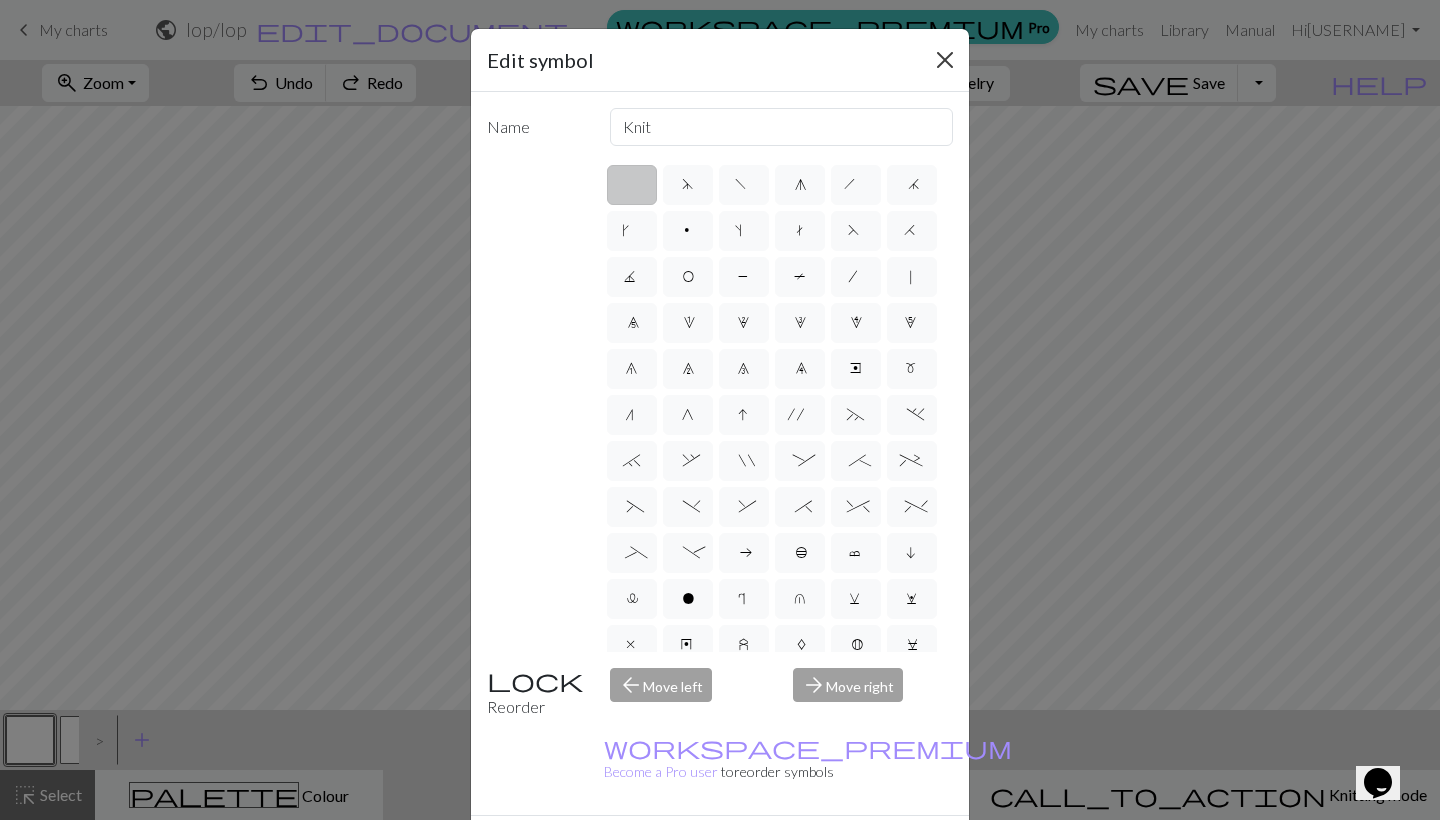 click at bounding box center [945, 60] 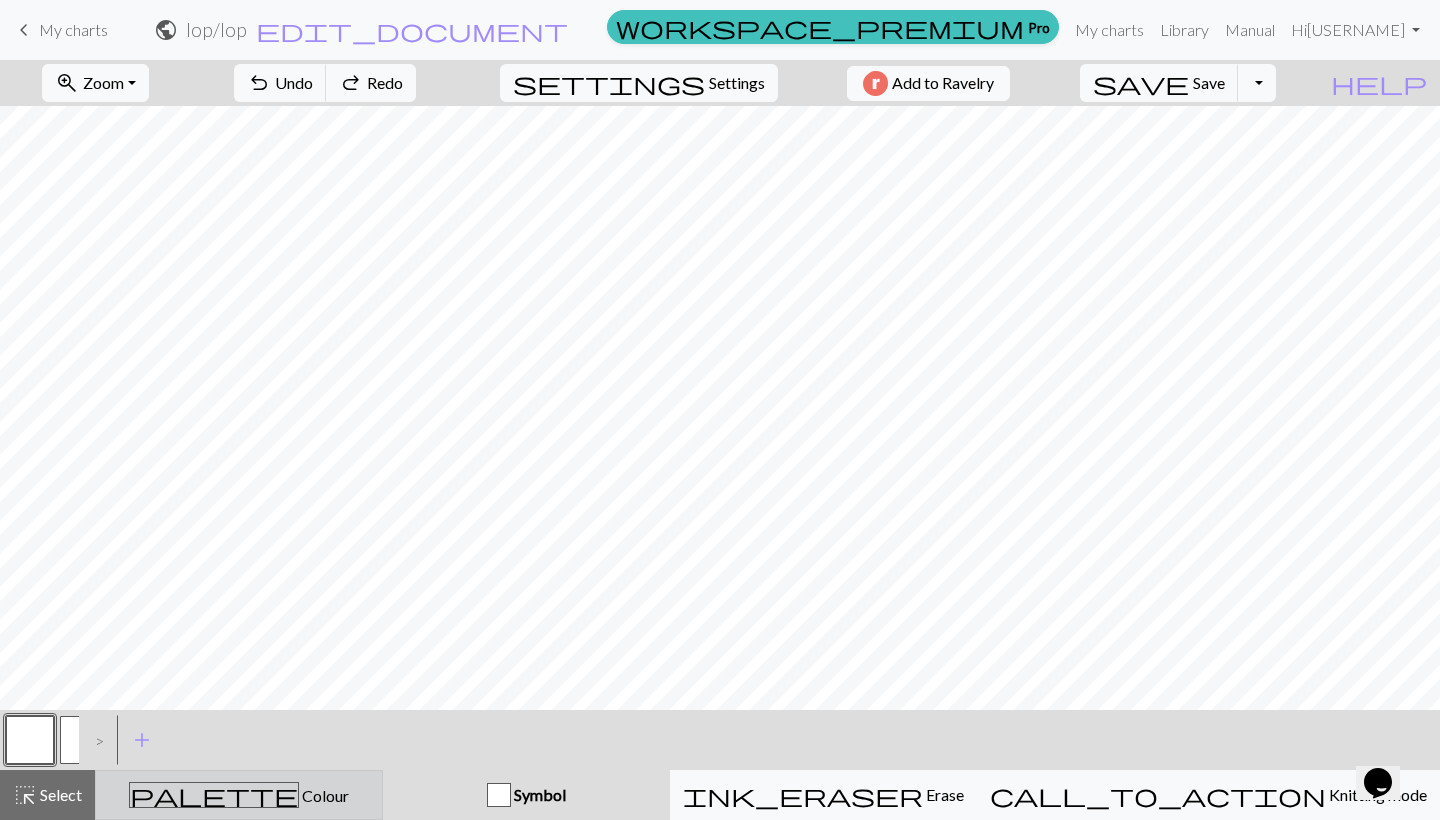 click on "Colour" at bounding box center [324, 795] 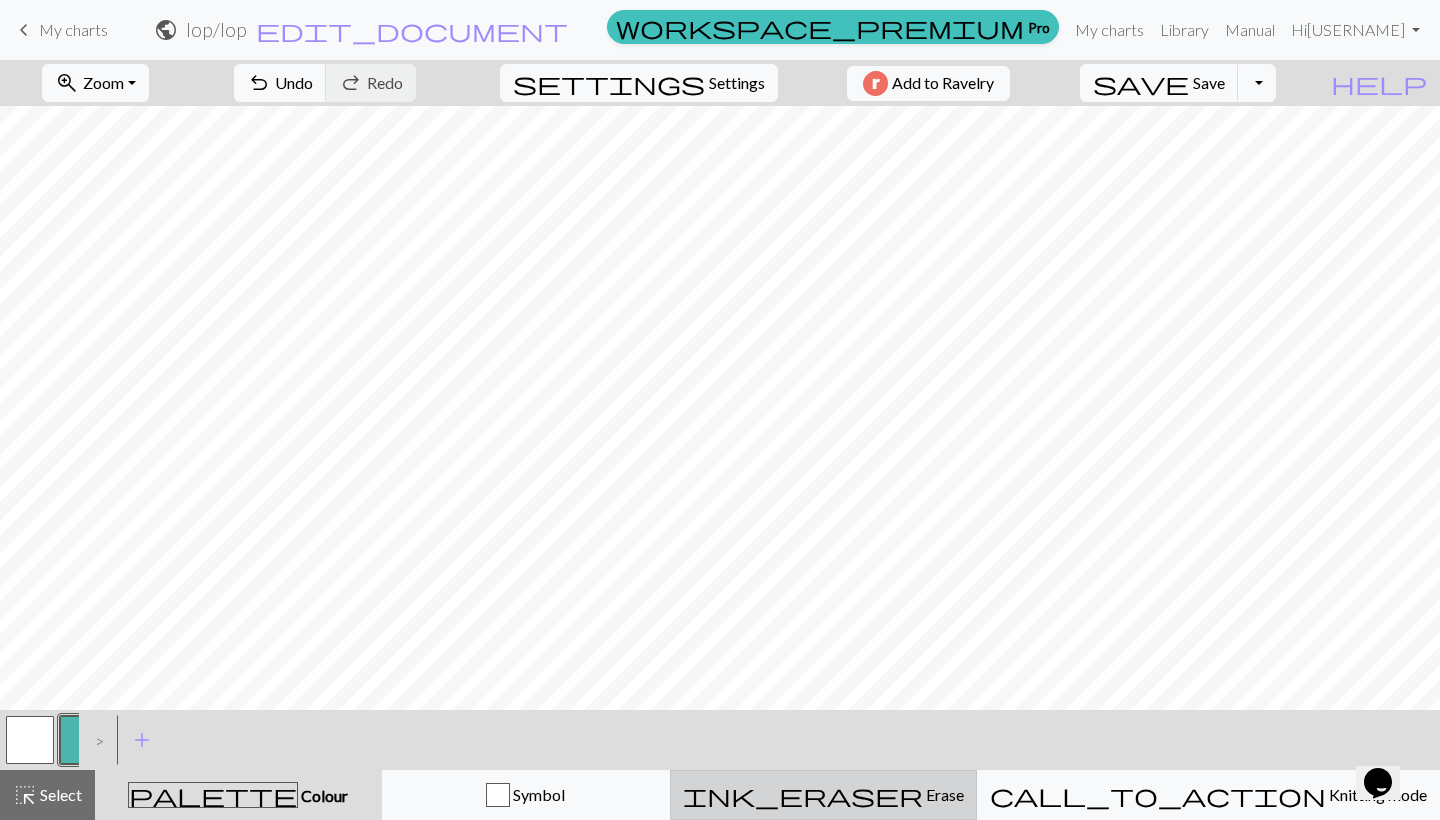 click on "ink_eraser   Erase   Erase" at bounding box center [823, 795] 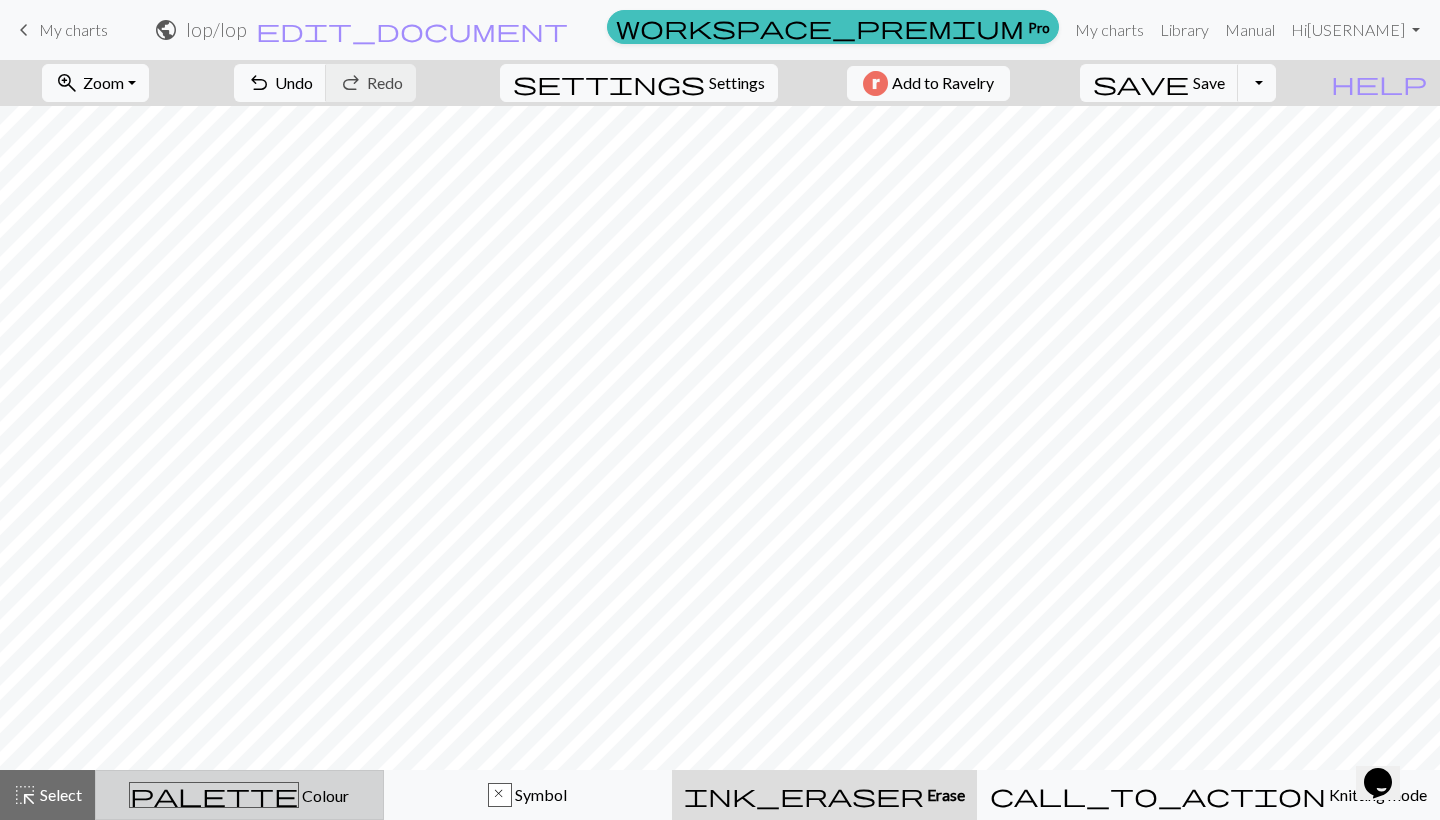 click on "Colour" at bounding box center (324, 795) 